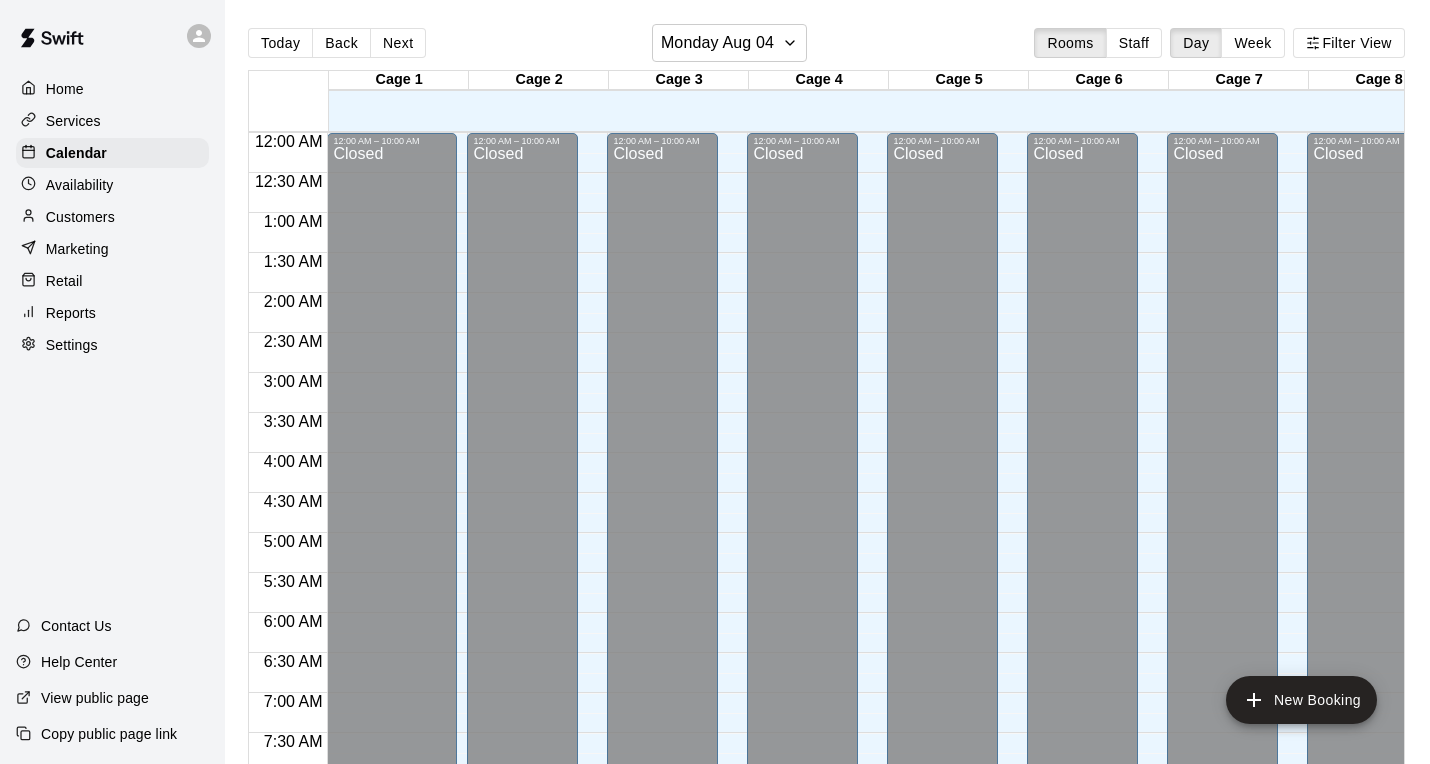 scroll, scrollTop: 0, scrollLeft: 0, axis: both 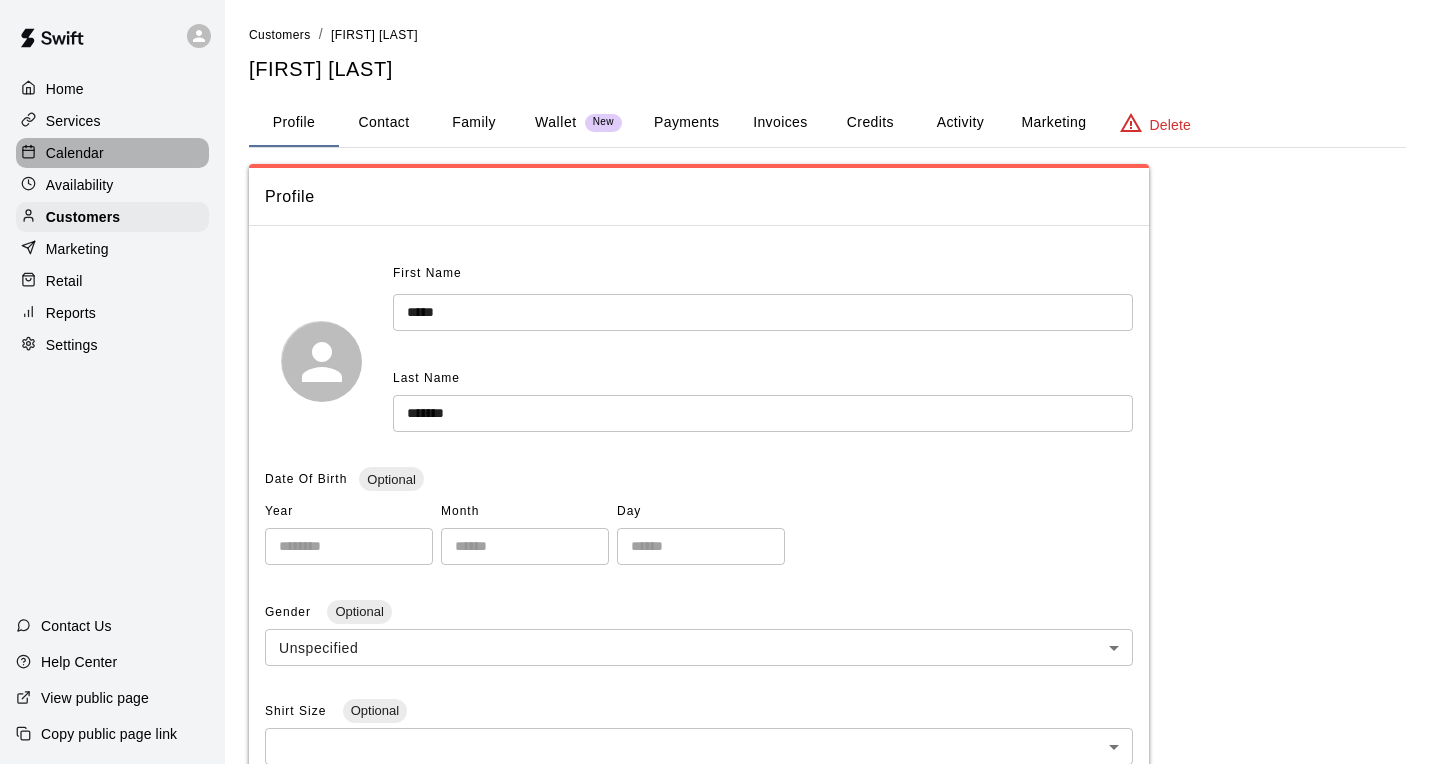 click on "Calendar" at bounding box center [75, 153] 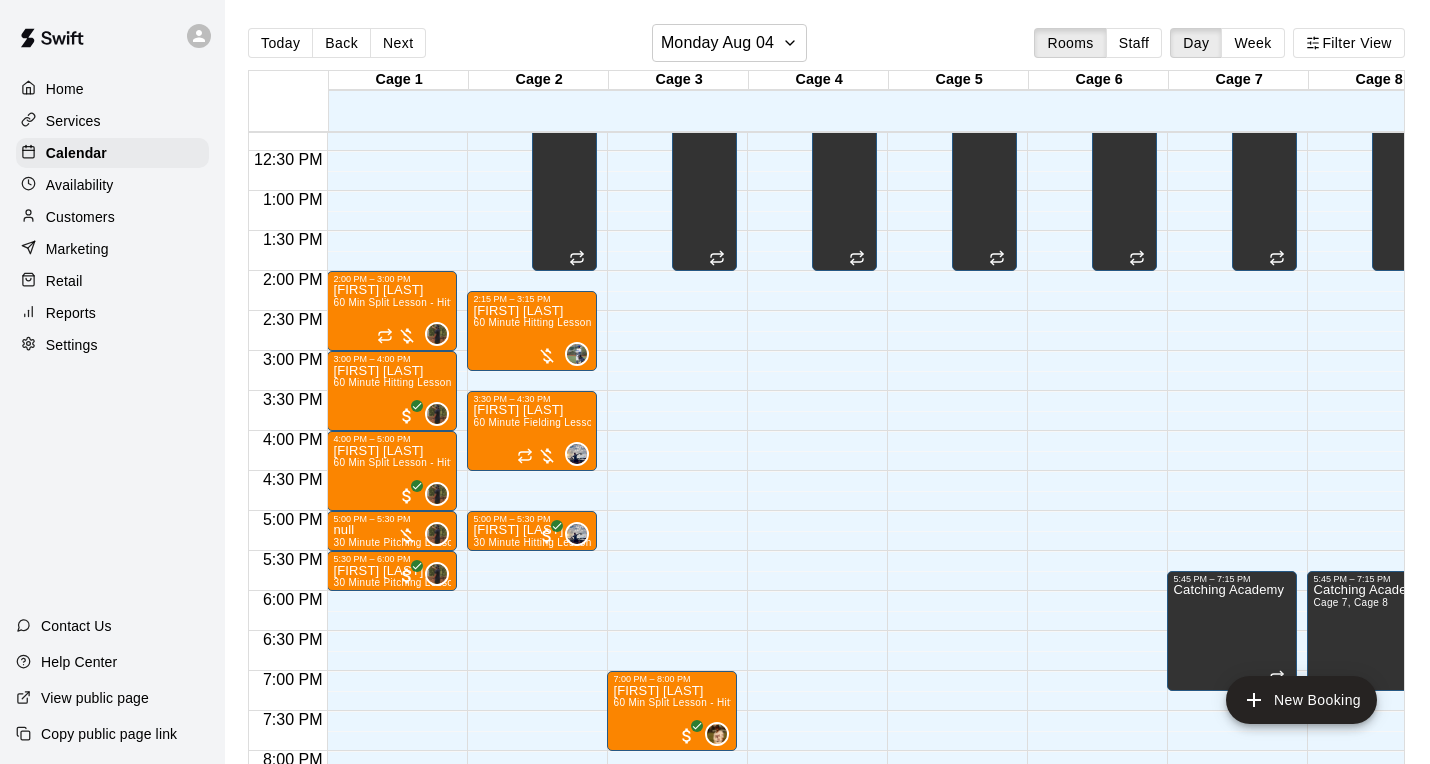 scroll, scrollTop: 1014, scrollLeft: 0, axis: vertical 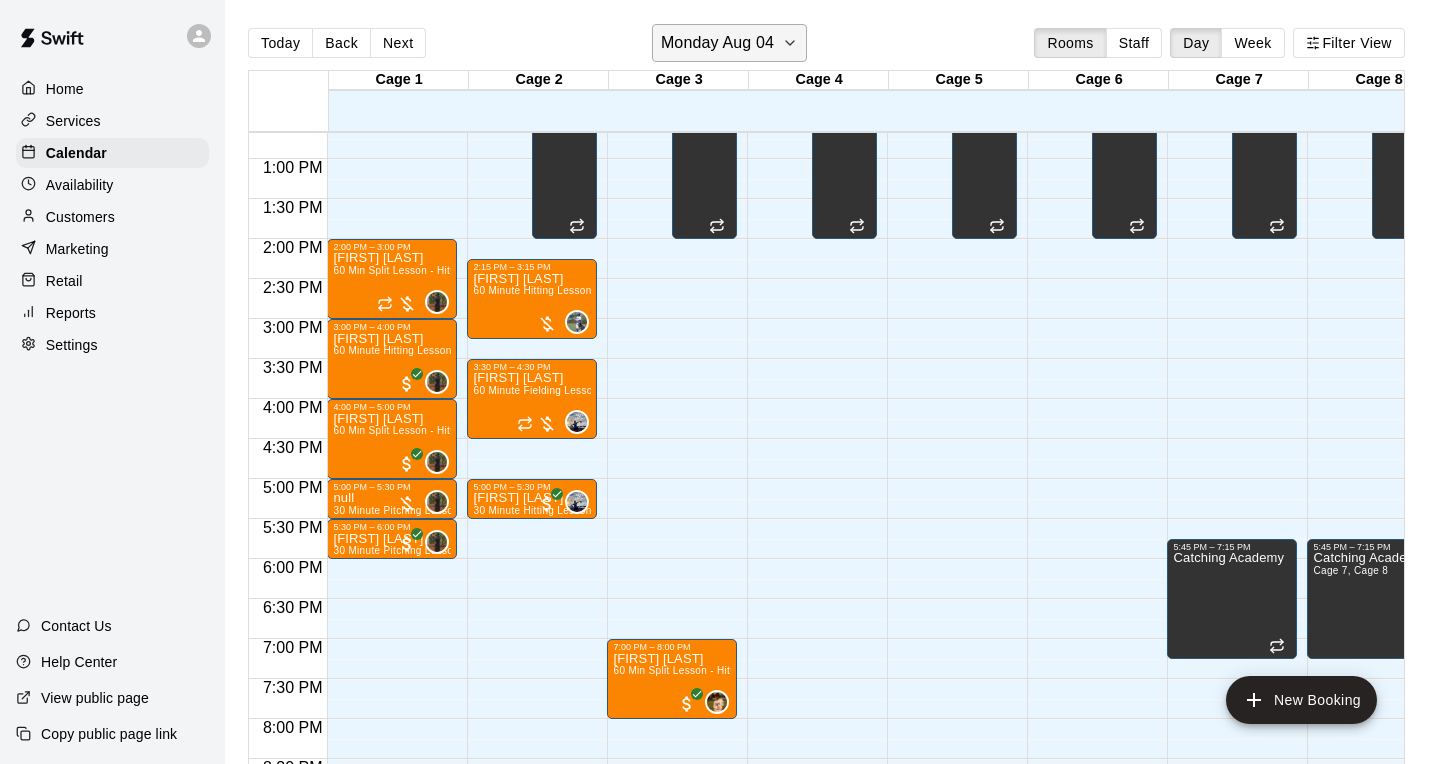 click on "Monday Aug 04" at bounding box center (717, 43) 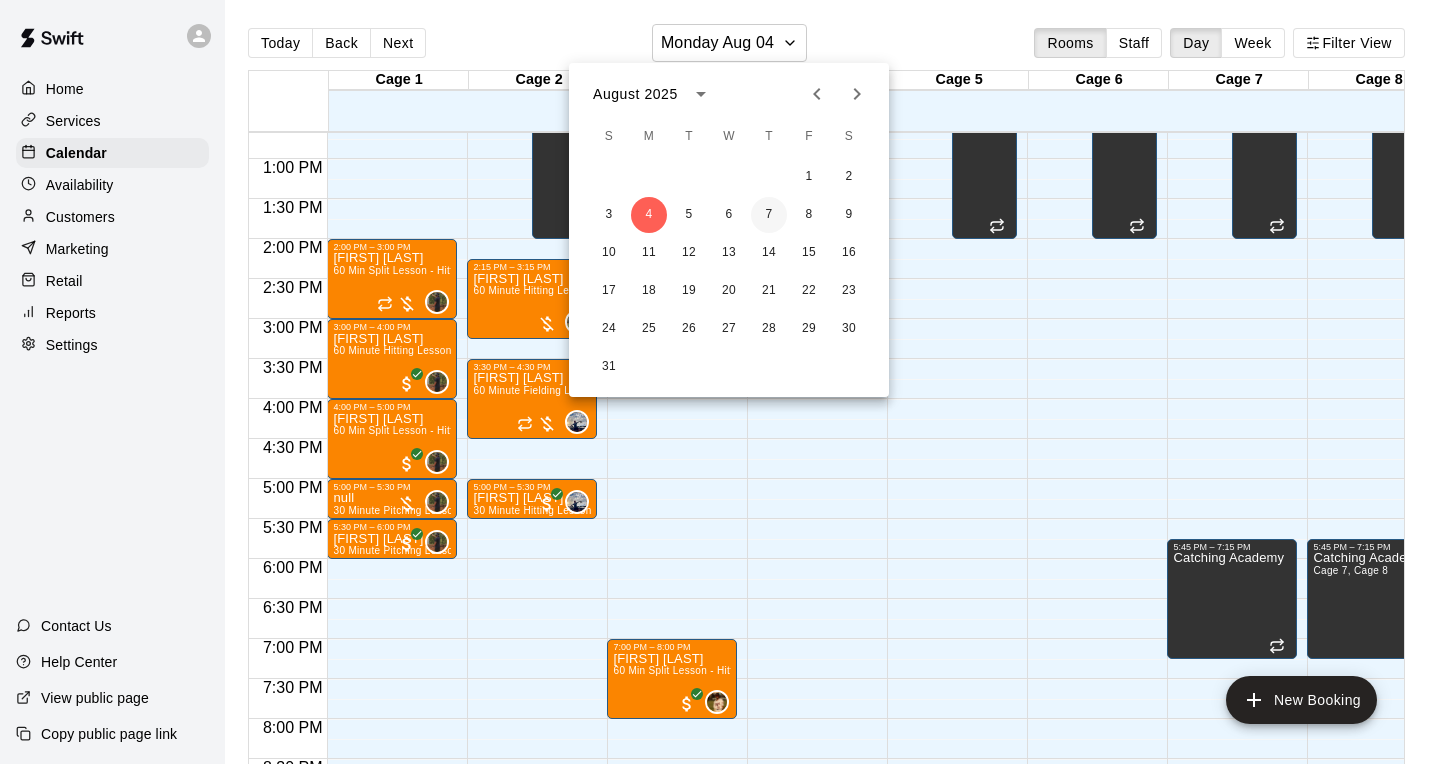 click on "7" at bounding box center [769, 215] 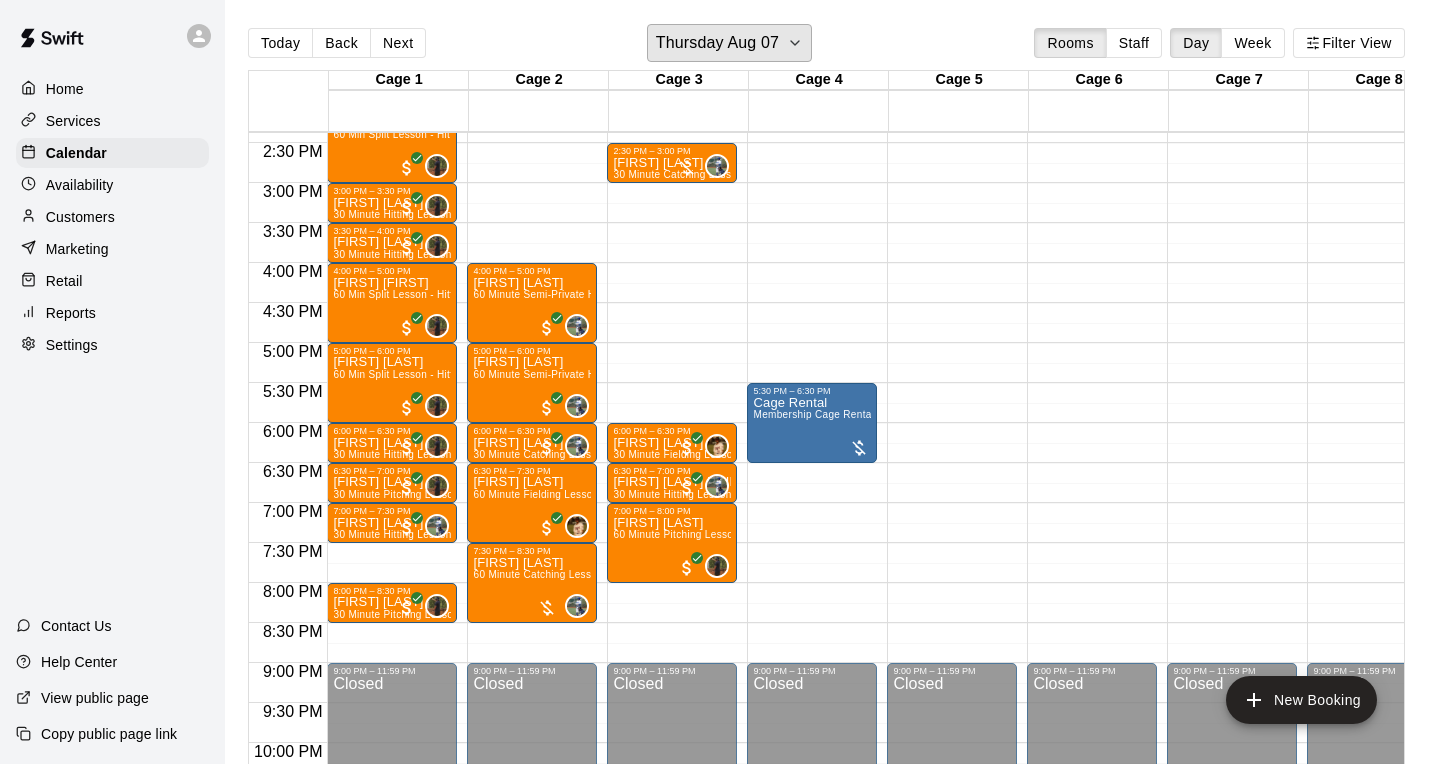 scroll, scrollTop: 1144, scrollLeft: 0, axis: vertical 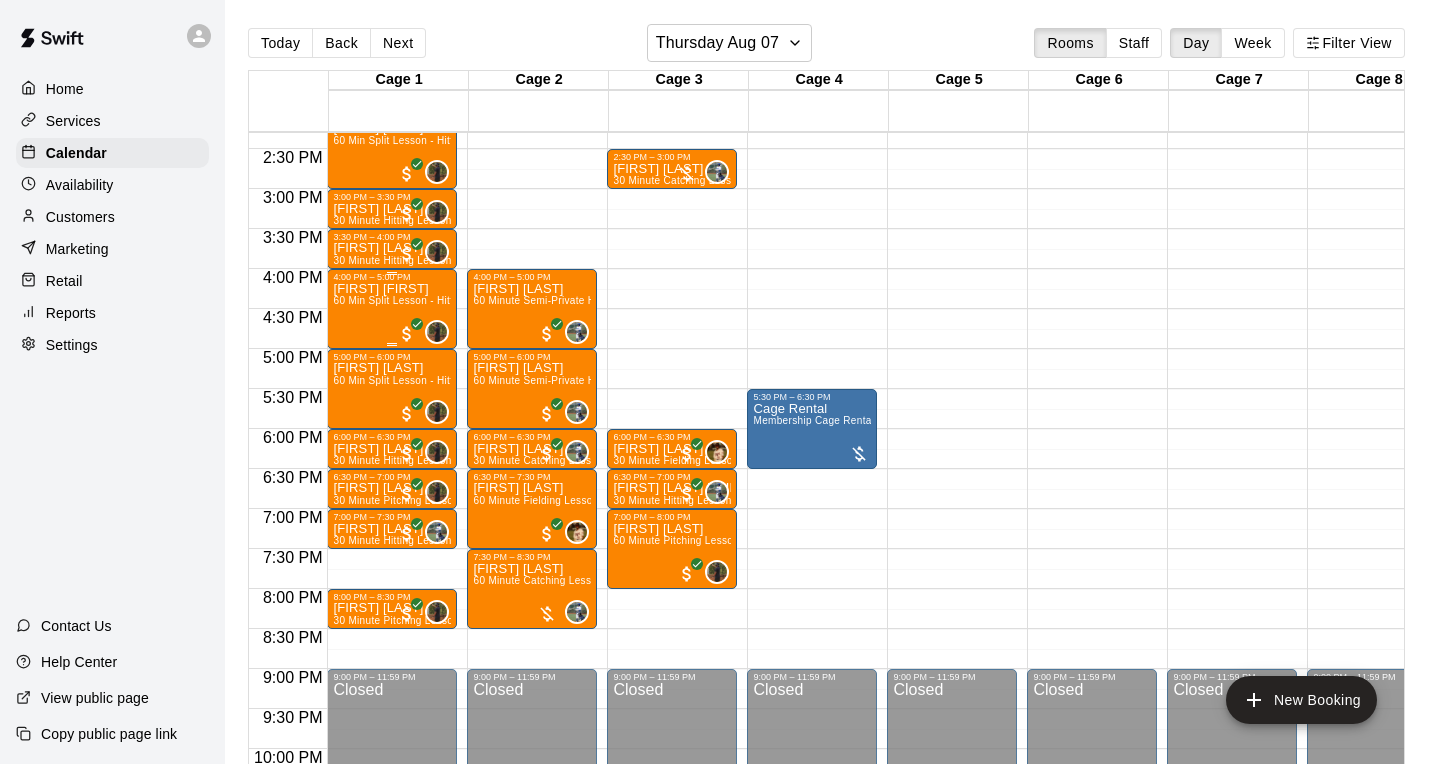 click on "60 Min Split Lesson - Hitting/Pitching" at bounding box center [421, 300] 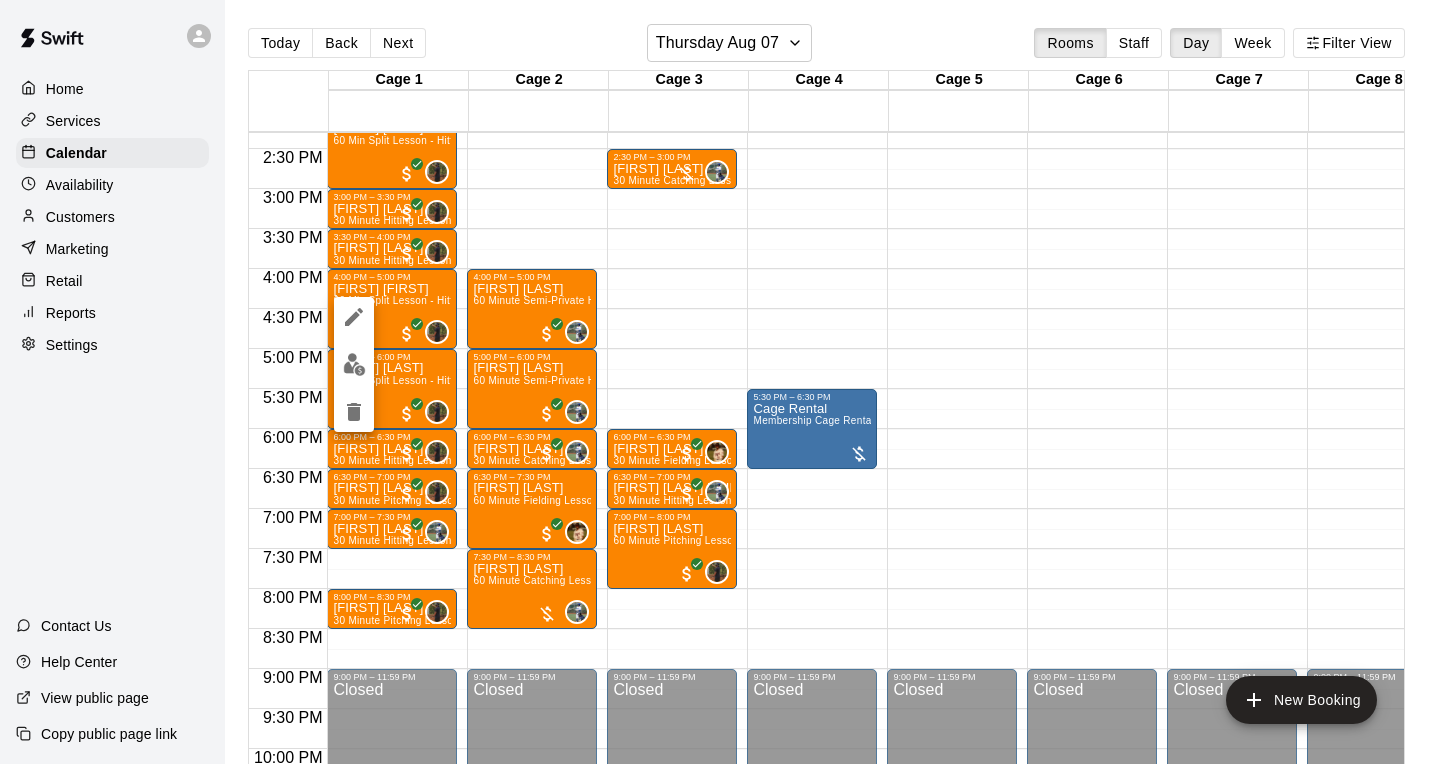 click 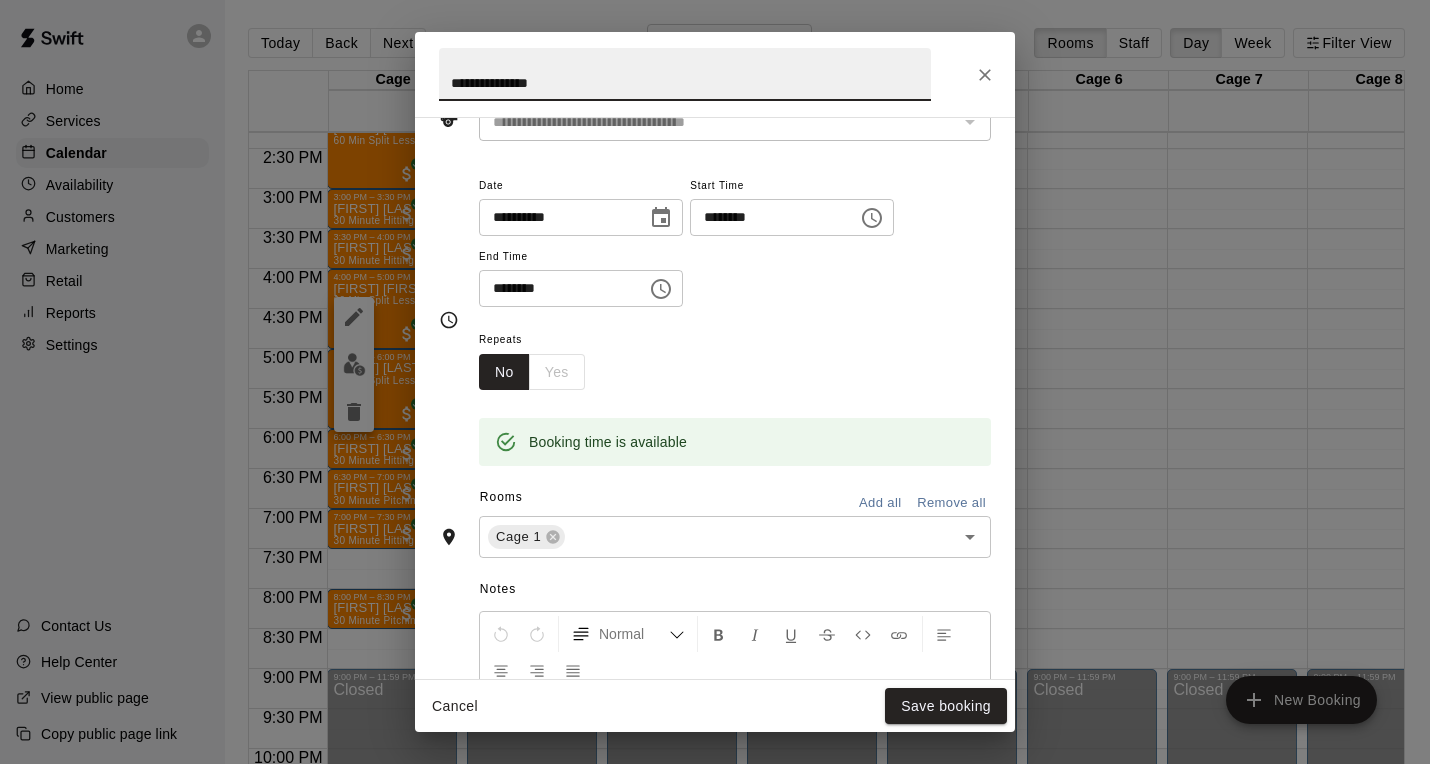 scroll, scrollTop: 0, scrollLeft: 0, axis: both 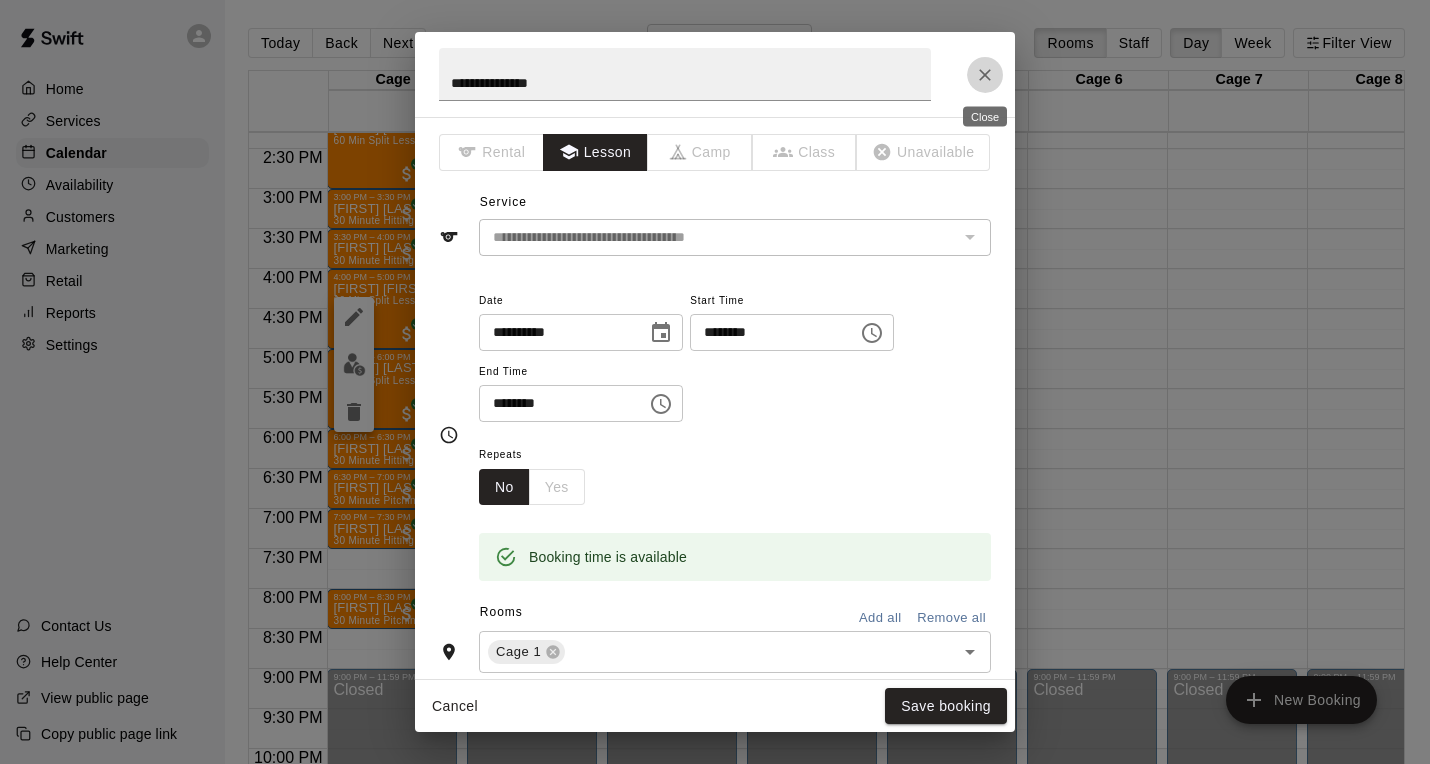 click at bounding box center [985, 75] 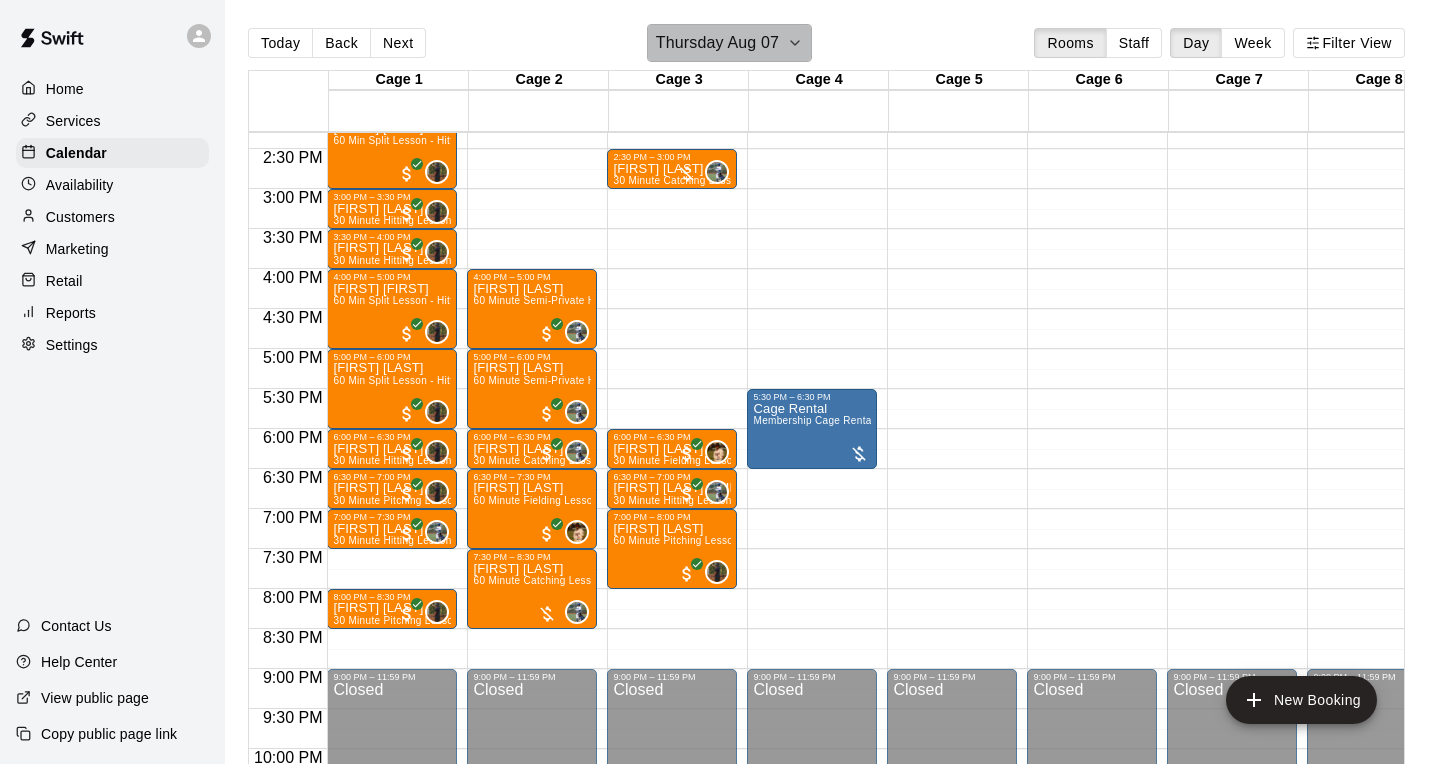 click on "Thursday Aug 07" at bounding box center [717, 43] 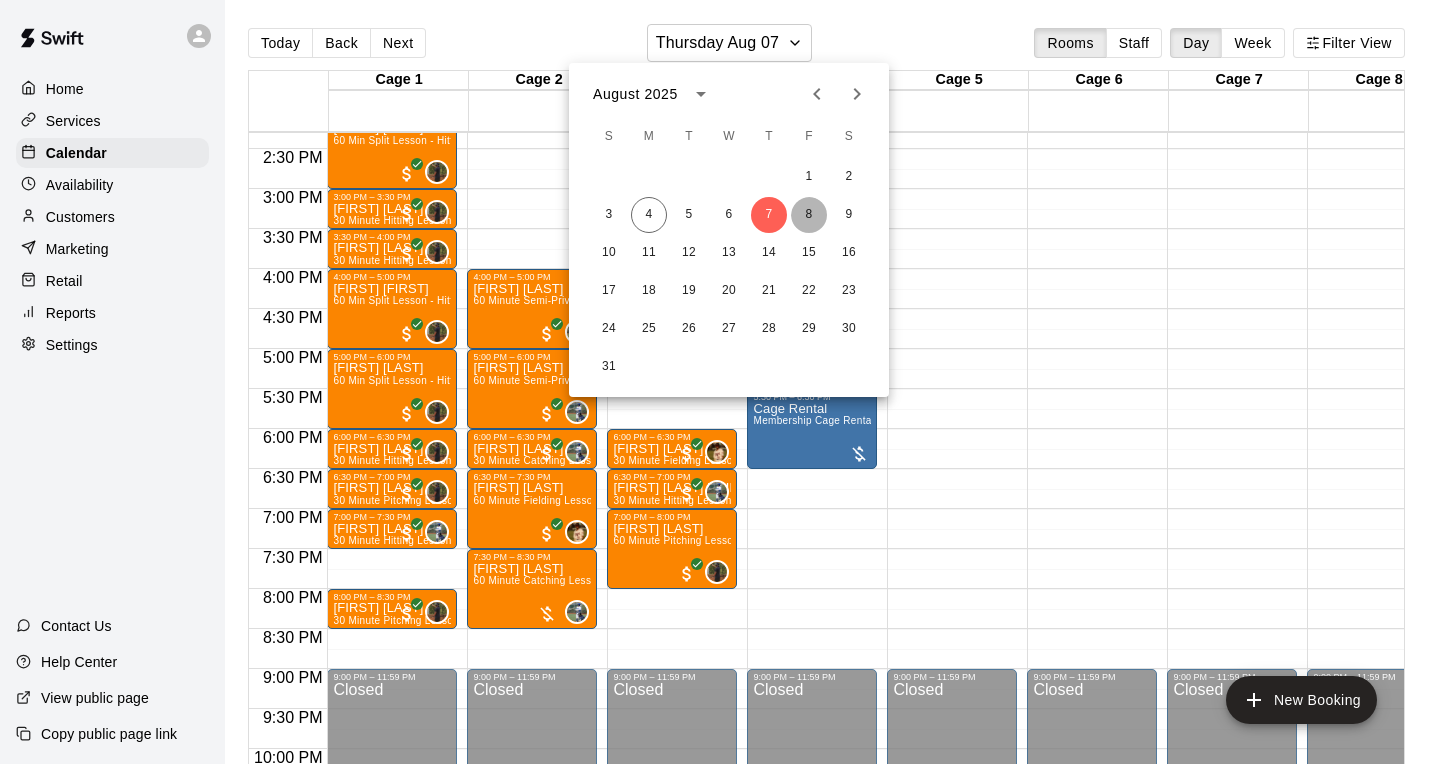 click on "8" at bounding box center [809, 215] 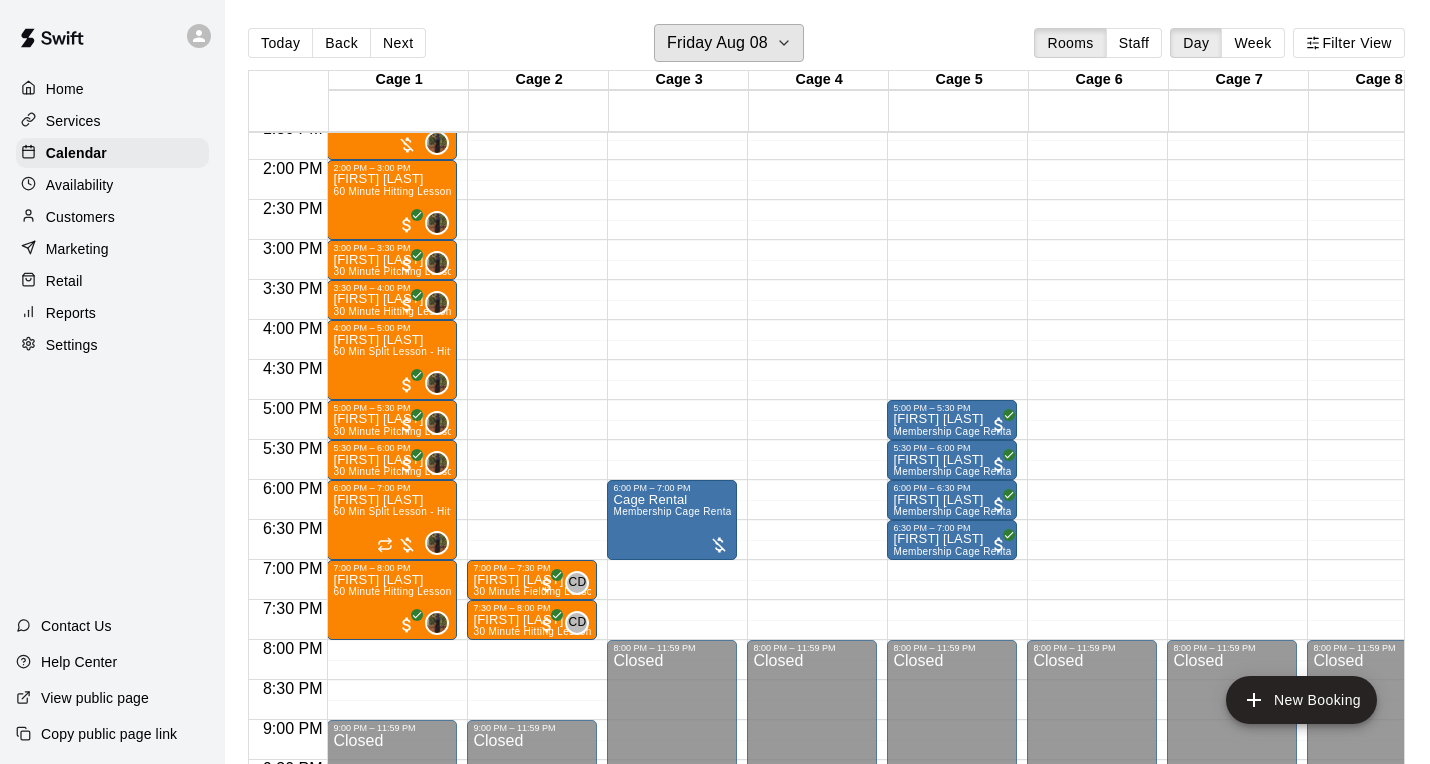 scroll, scrollTop: 1099, scrollLeft: 0, axis: vertical 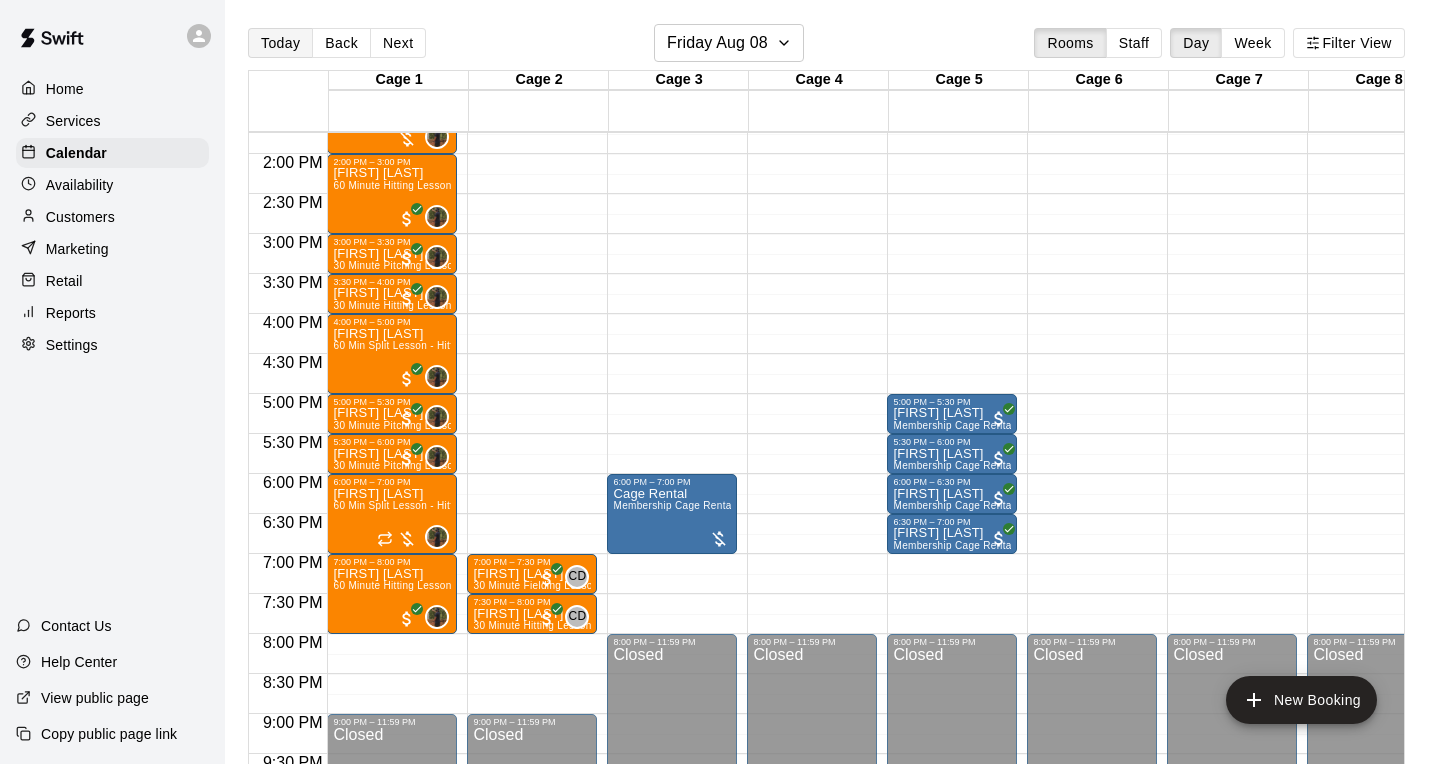 click on "Today" at bounding box center [280, 43] 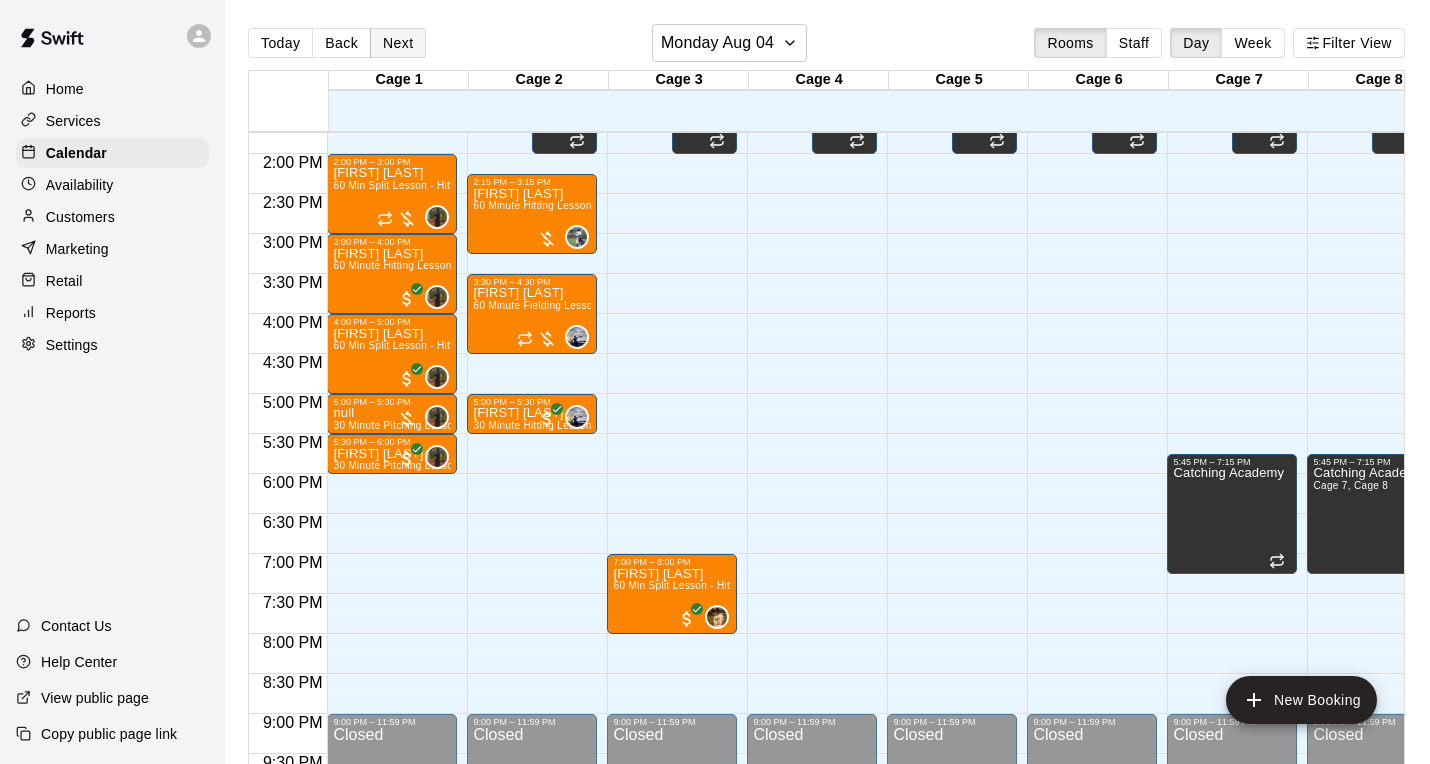 click on "Next" at bounding box center [398, 43] 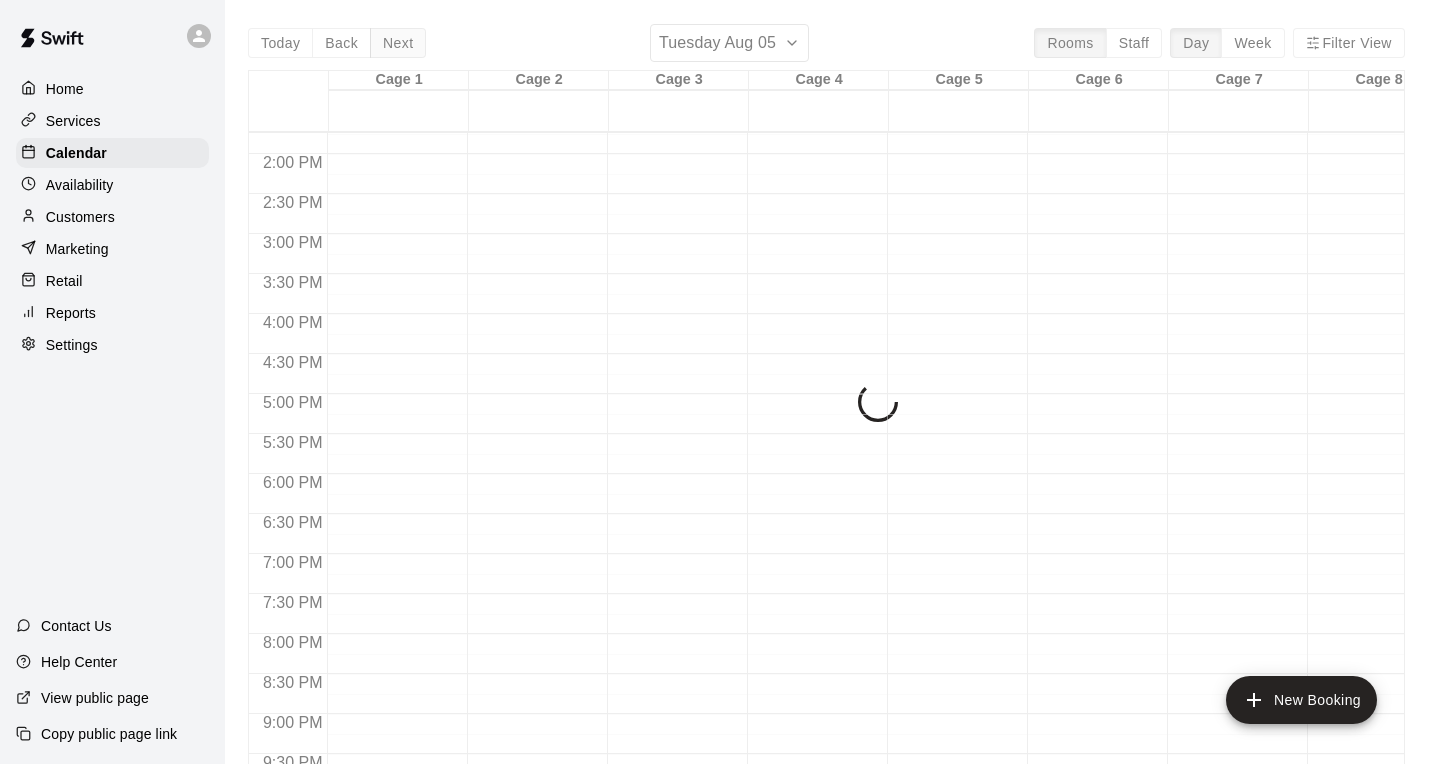 click on "Today Back Next Tuesday Aug 05 Rooms Staff Day Week Filter View Cage 1 05 Tue Cage 2 05 Tue Cage 3 05 Tue Cage 4 05 Tue Cage 5 05 Tue Cage 6 05 Tue Cage 7 05 Tue Cage 8 05 Tue Cage 9 05 Tue Cage 10 05 Tue Cage 11 05 Tue Cage 12 05 Tue Bullpen 05 Tue 12:00 AM 12:30 AM 1:00 AM 1:30 AM 2:00 AM 2:30 AM 3:00 AM 3:30 AM 4:00 AM 4:30 AM 5:00 AM 5:30 AM 6:00 AM 6:30 AM 7:00 AM 7:30 AM 8:00 AM 8:30 AM 9:00 AM 9:30 AM 10:00 AM 10:30 AM 11:00 AM 11:30 AM 12:00 PM 12:30 PM 1:00 PM 1:30 PM 2:00 PM 2:30 PM 3:00 PM 3:30 PM 4:00 PM 4:30 PM 5:00 PM 5:30 PM 6:00 PM 6:30 PM 7:00 PM 7:30 PM 8:00 PM 8:30 PM 9:00 PM 9:30 PM 10:00 PM 10:30 PM 11:00 PM 11:30 PM" at bounding box center (826, 406) 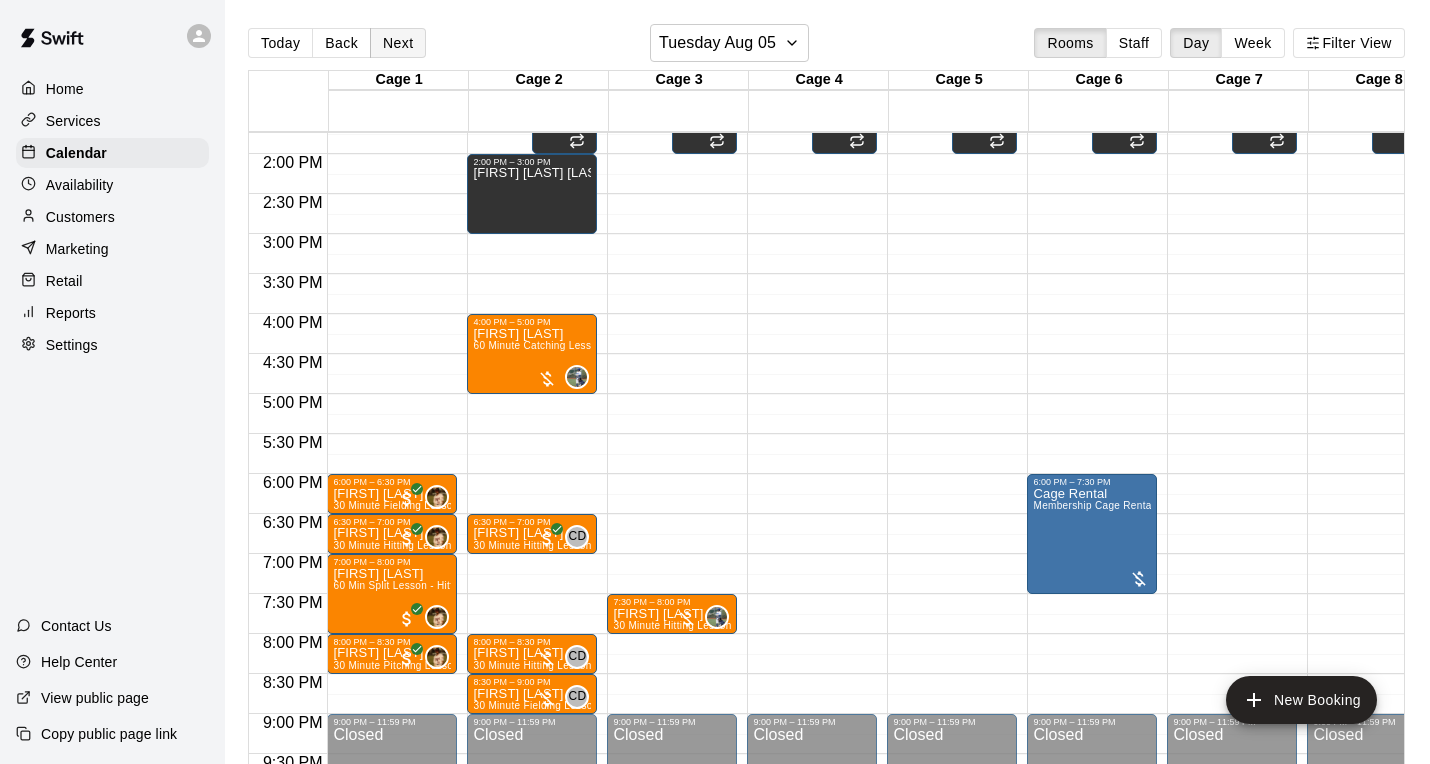 click on "Next" at bounding box center [398, 43] 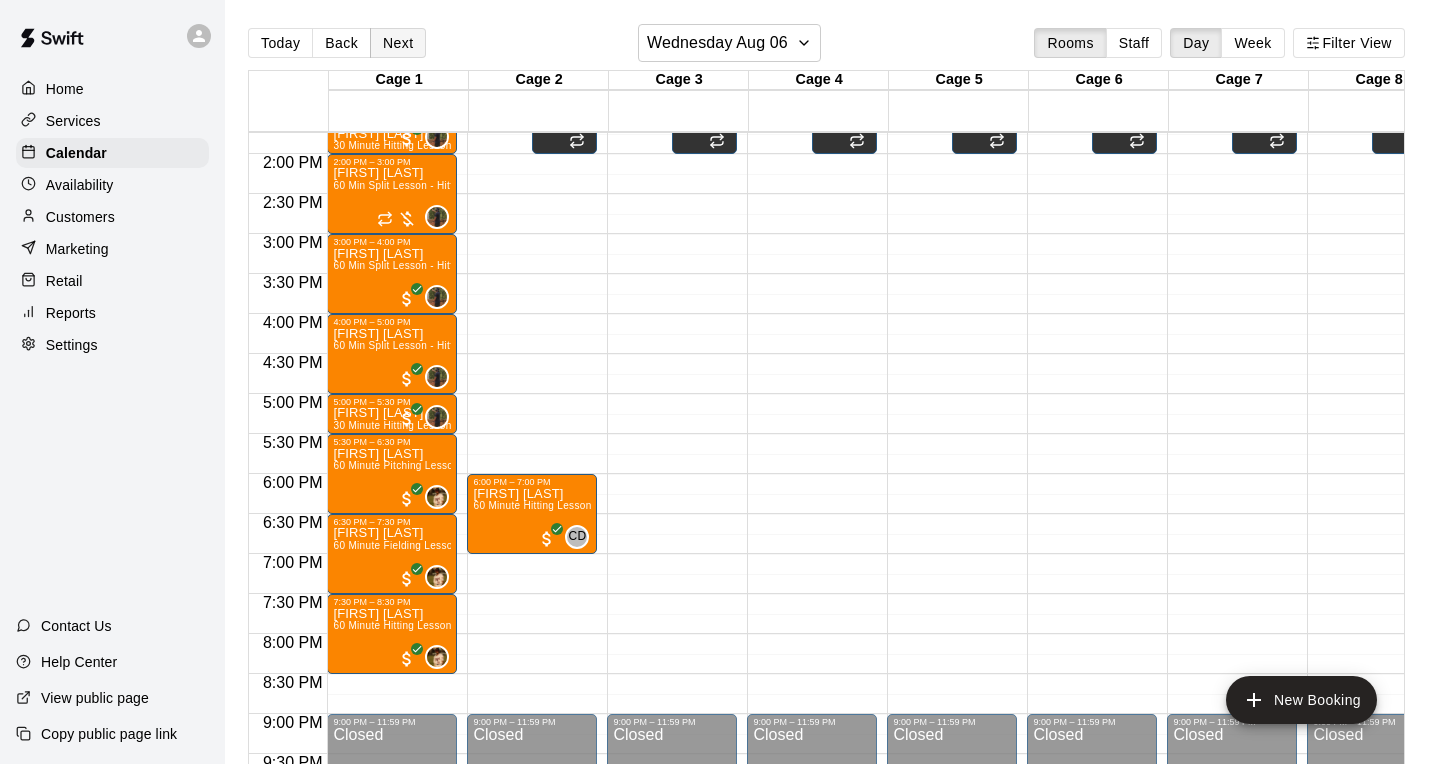 click on "Next" at bounding box center [398, 43] 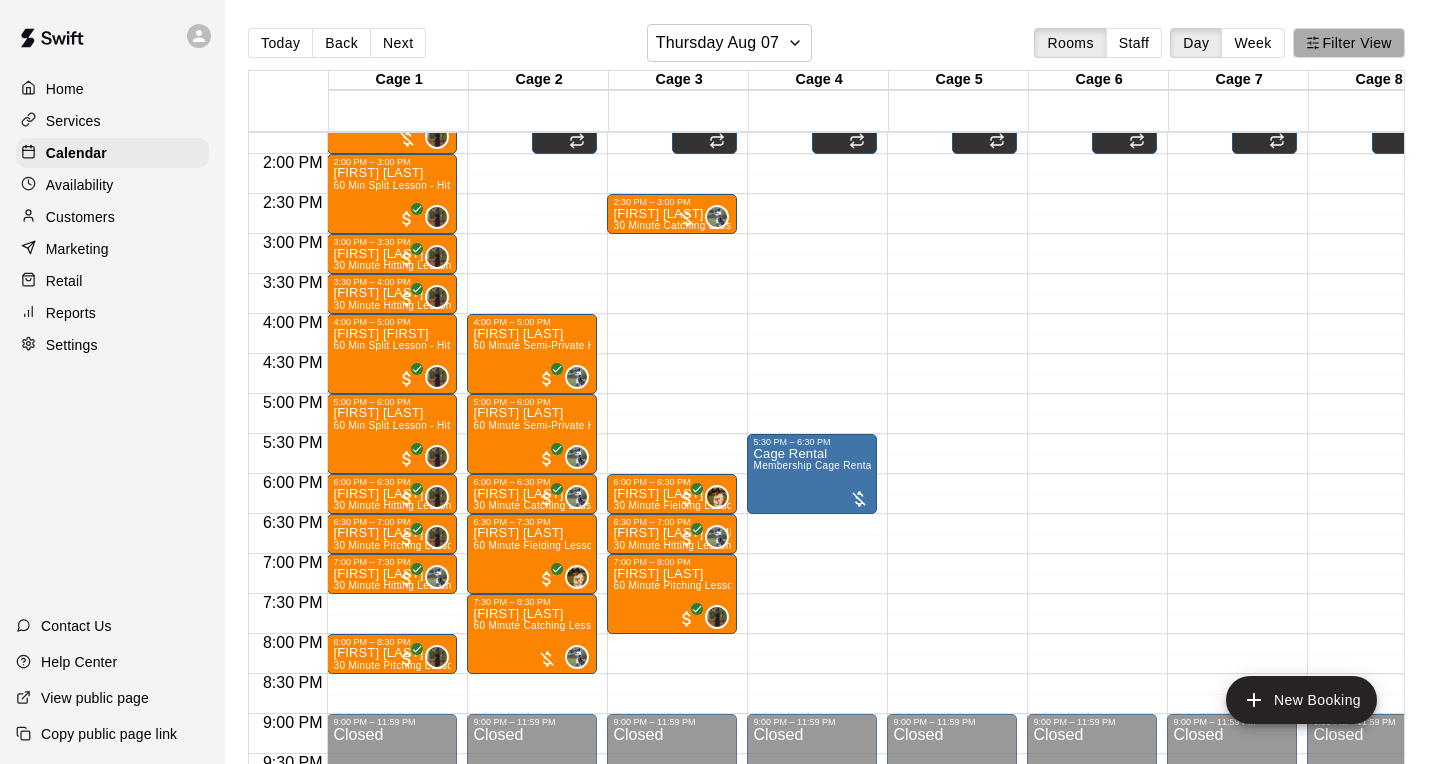 click on "Filter View" at bounding box center (1349, 43) 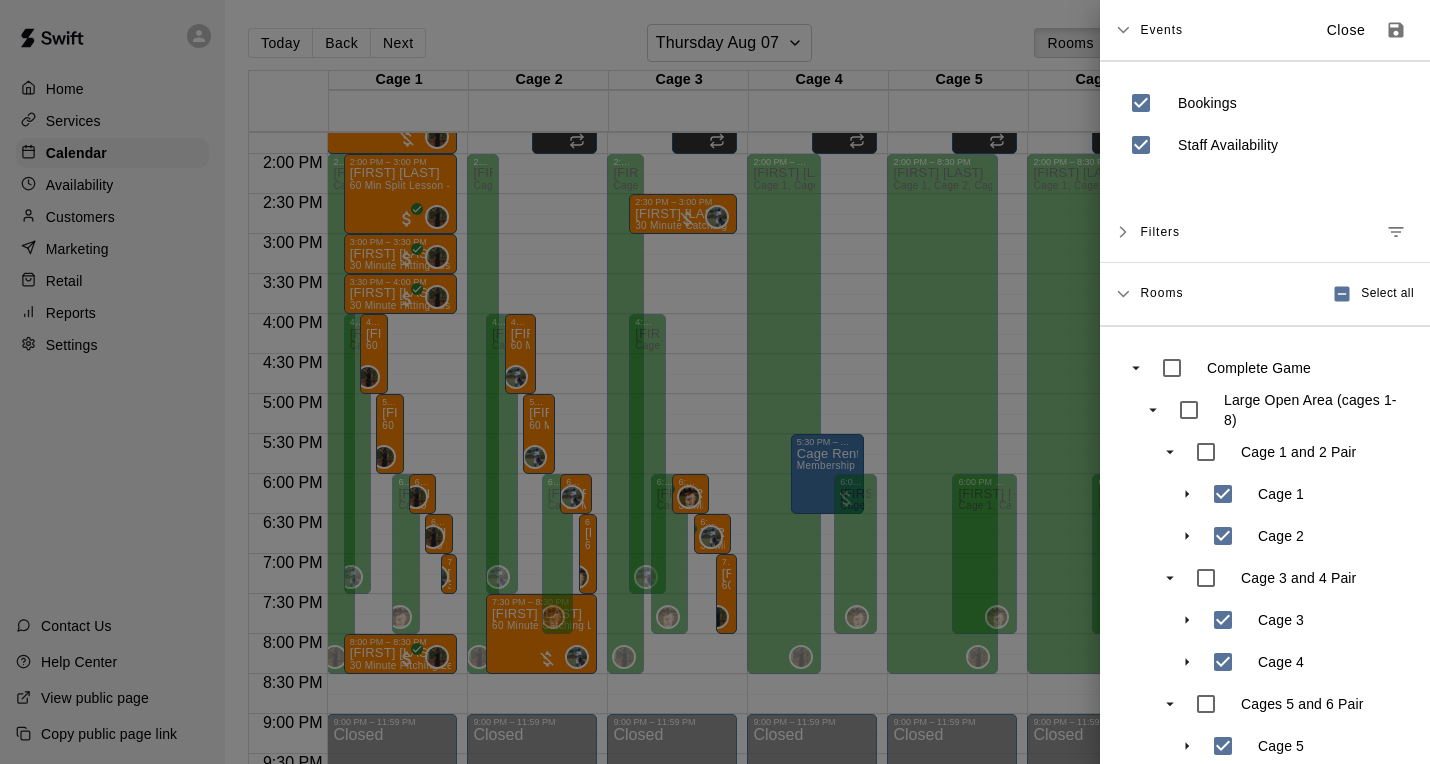 click on "Rooms" at bounding box center (1161, 292) 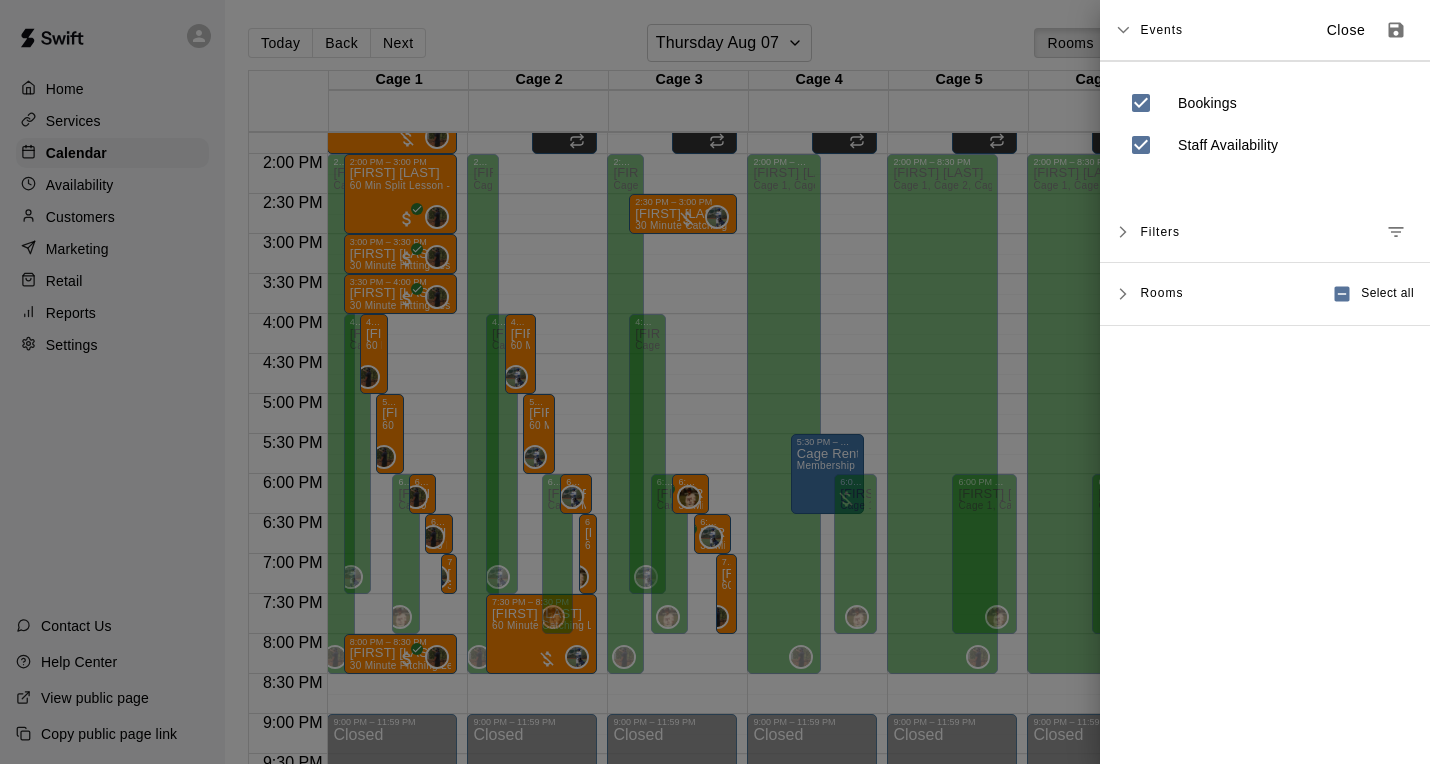 click on "Rooms" at bounding box center [1161, 292] 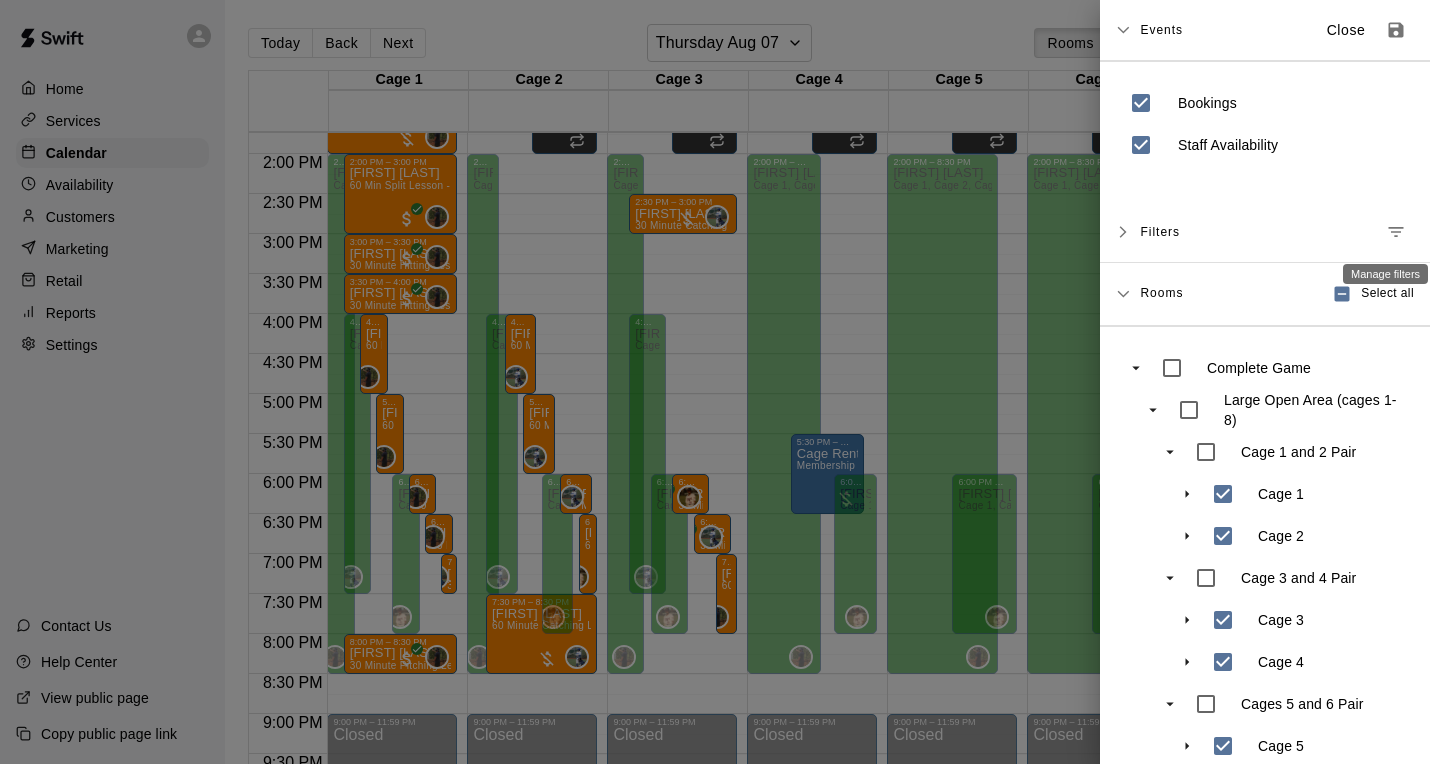 click 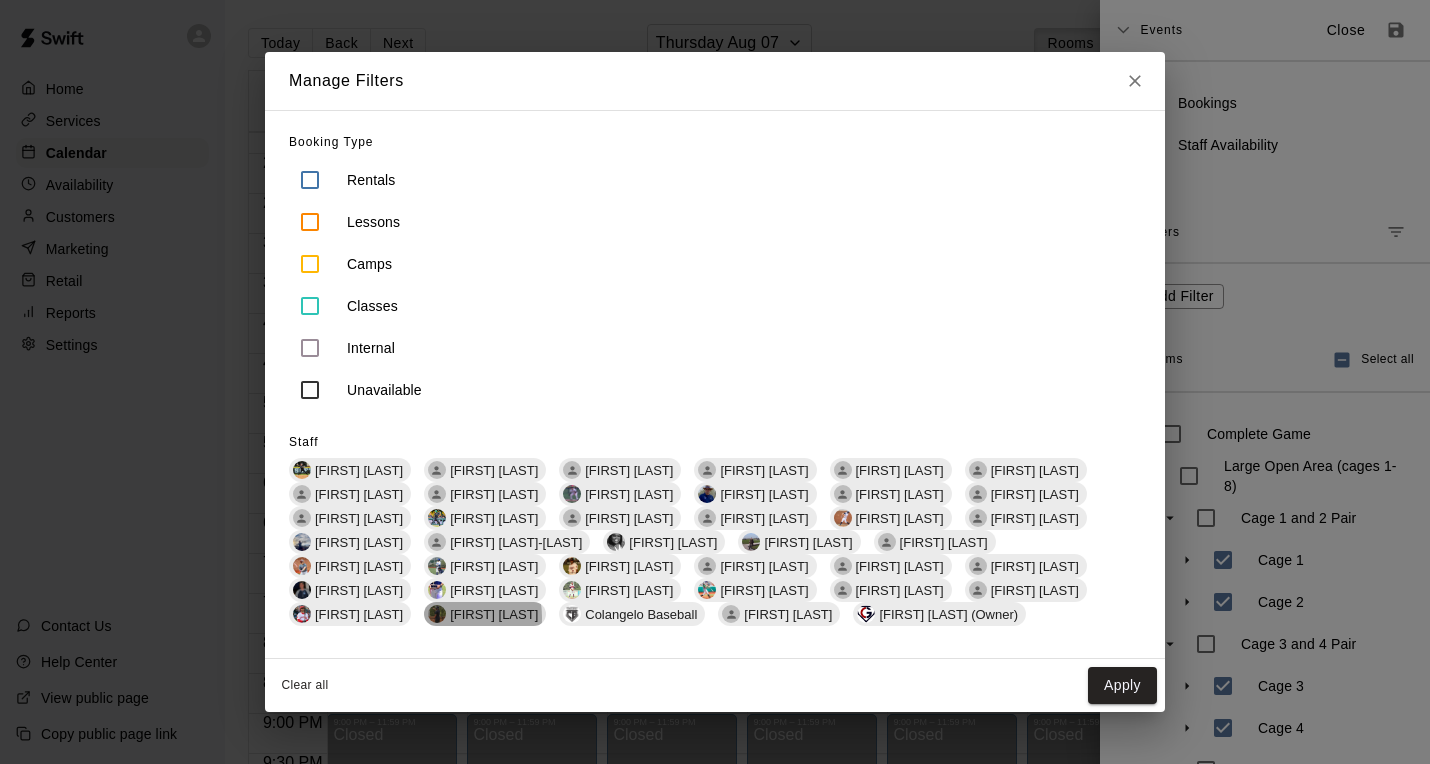 click at bounding box center [437, 614] 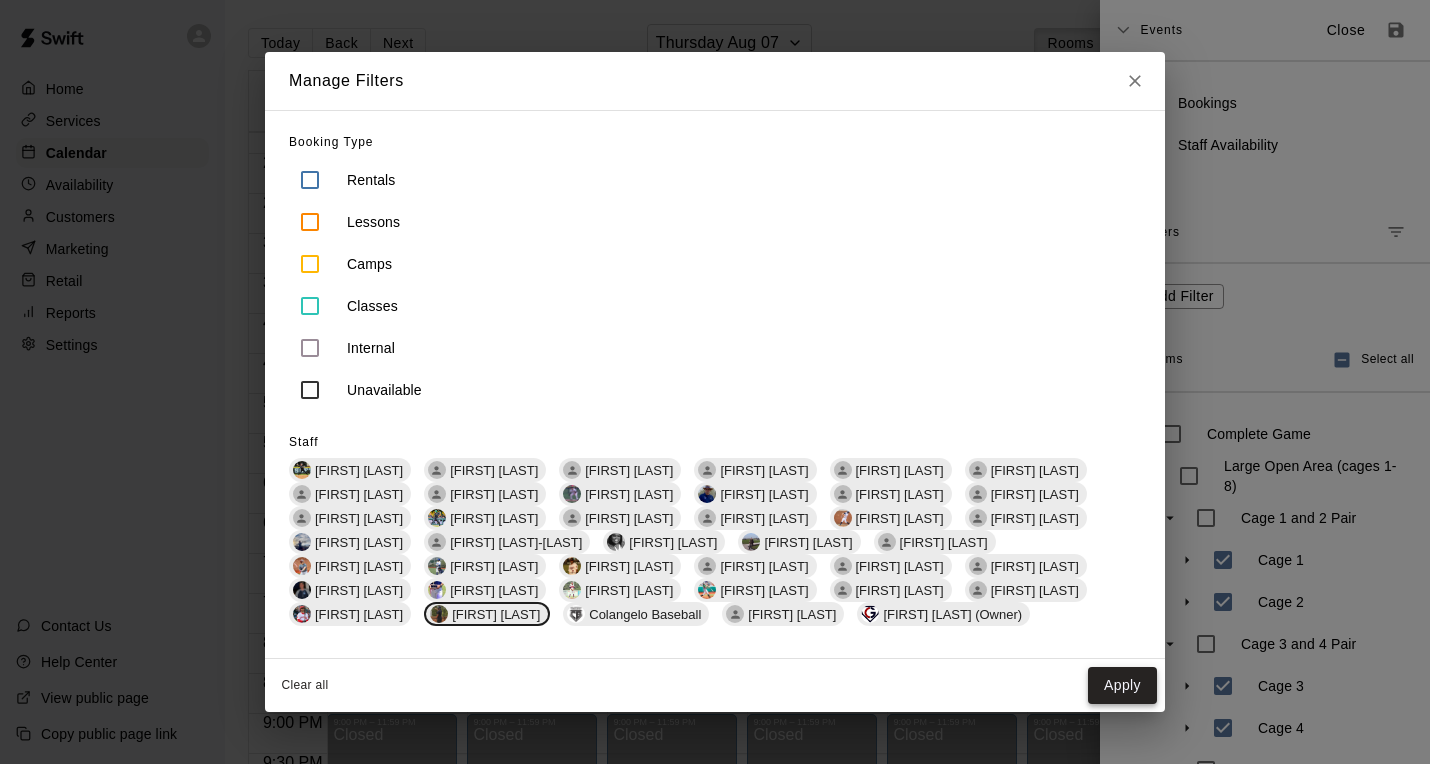 click on "Apply" at bounding box center [1122, 685] 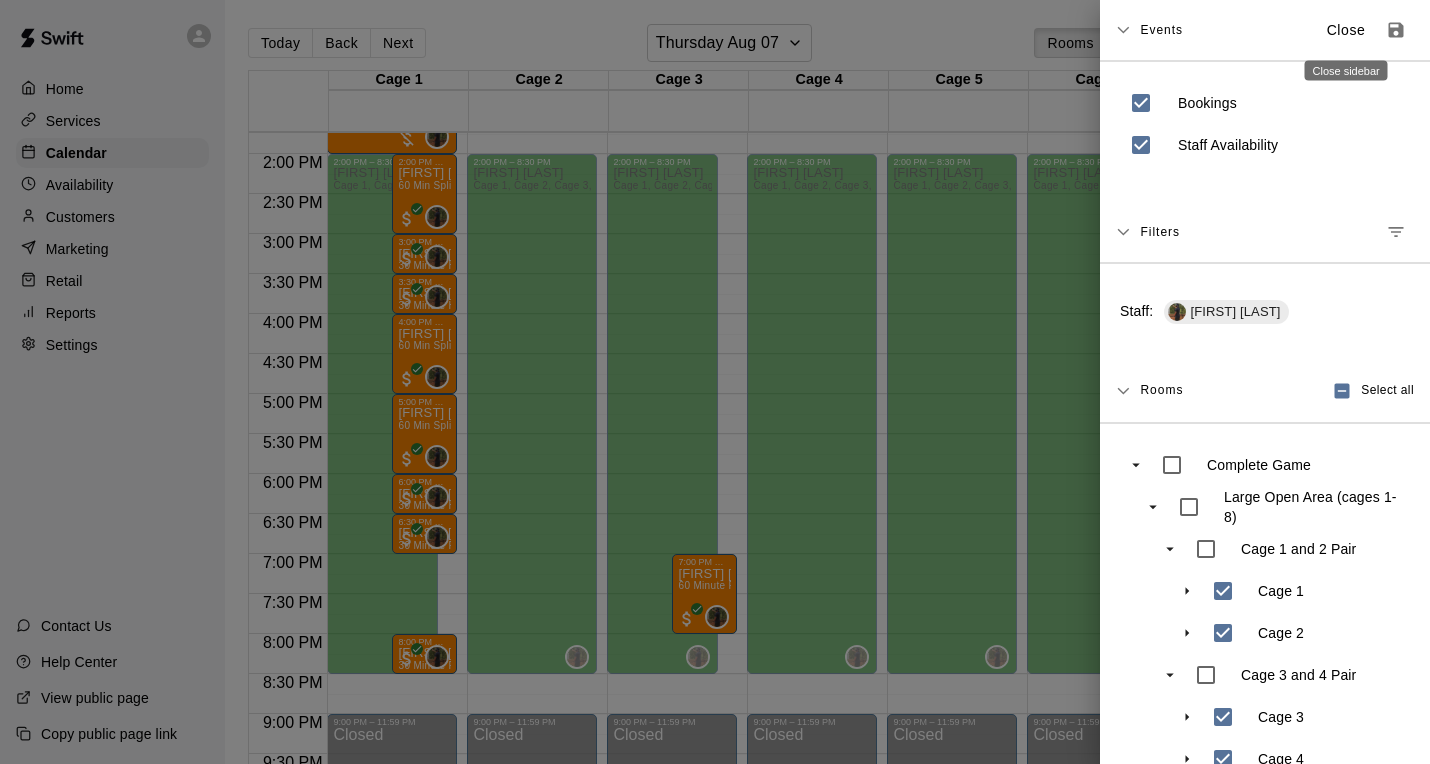 click on "Close" at bounding box center (1346, 30) 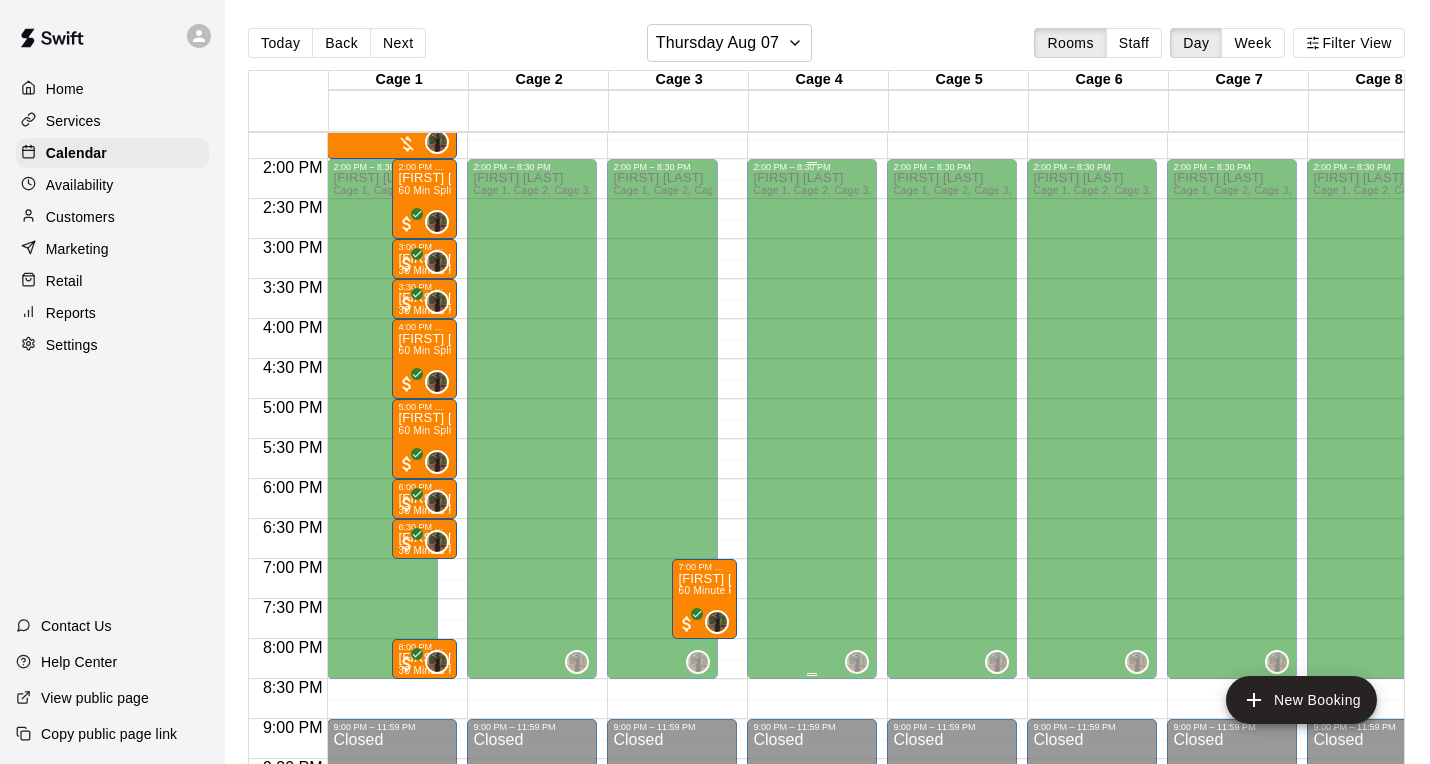 scroll, scrollTop: 1100, scrollLeft: 0, axis: vertical 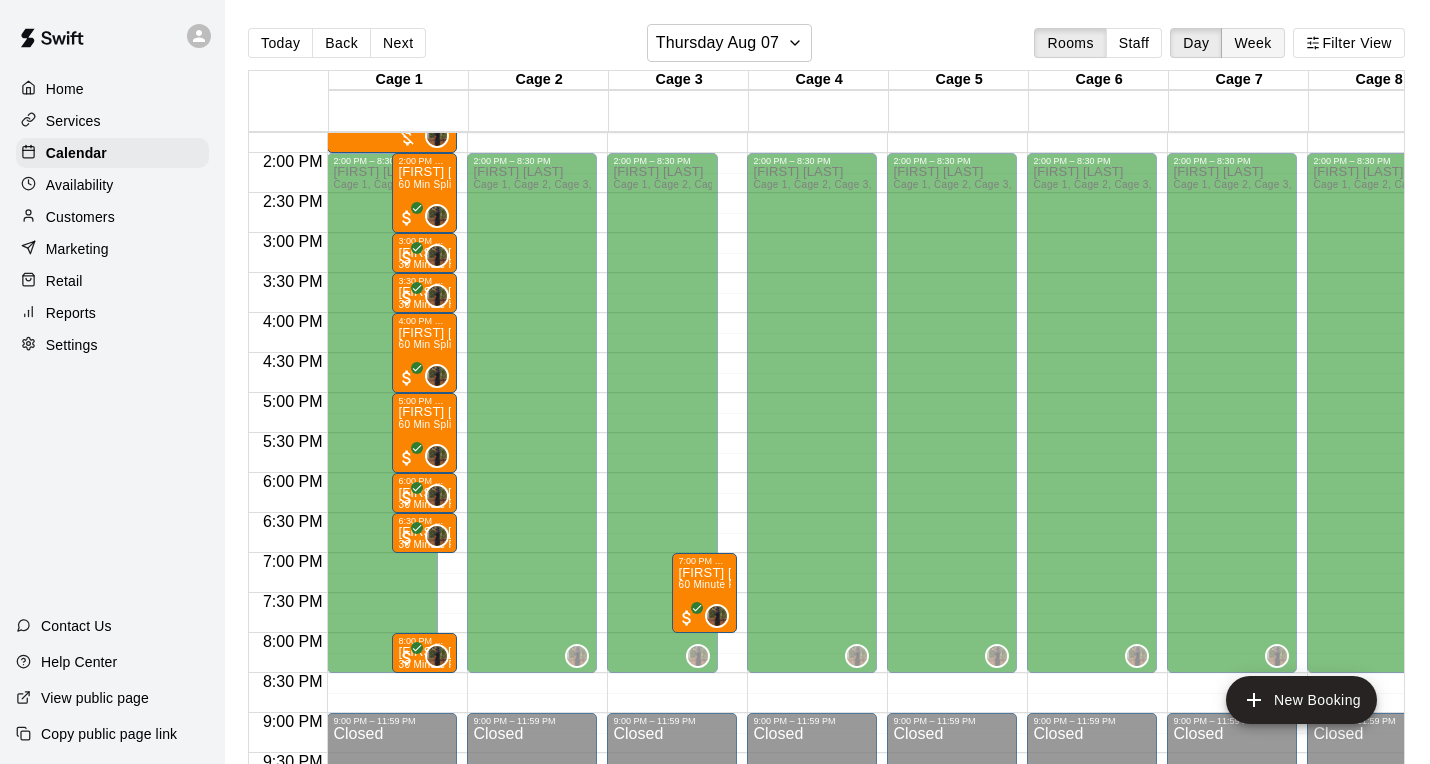 click on "Week" at bounding box center (1252, 43) 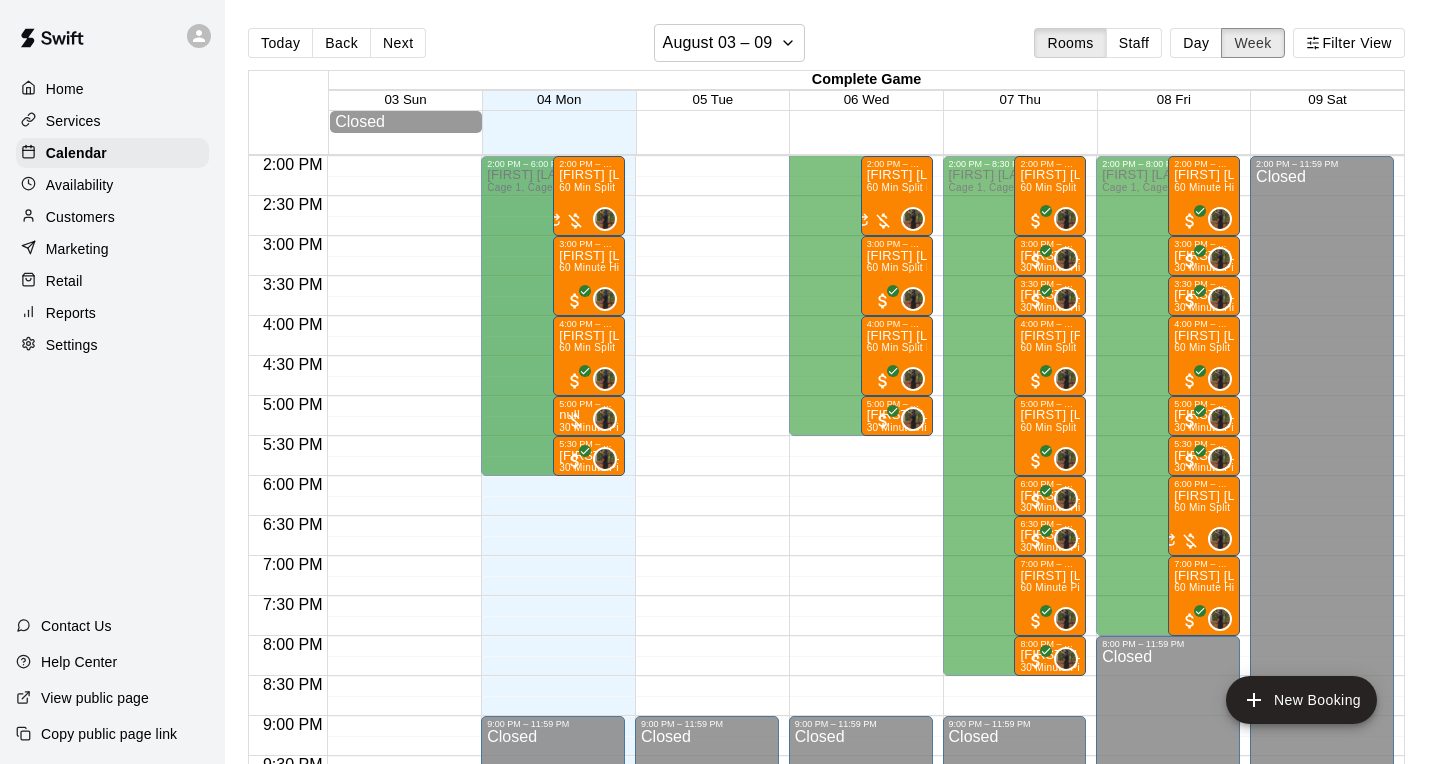 scroll, scrollTop: 1119, scrollLeft: 0, axis: vertical 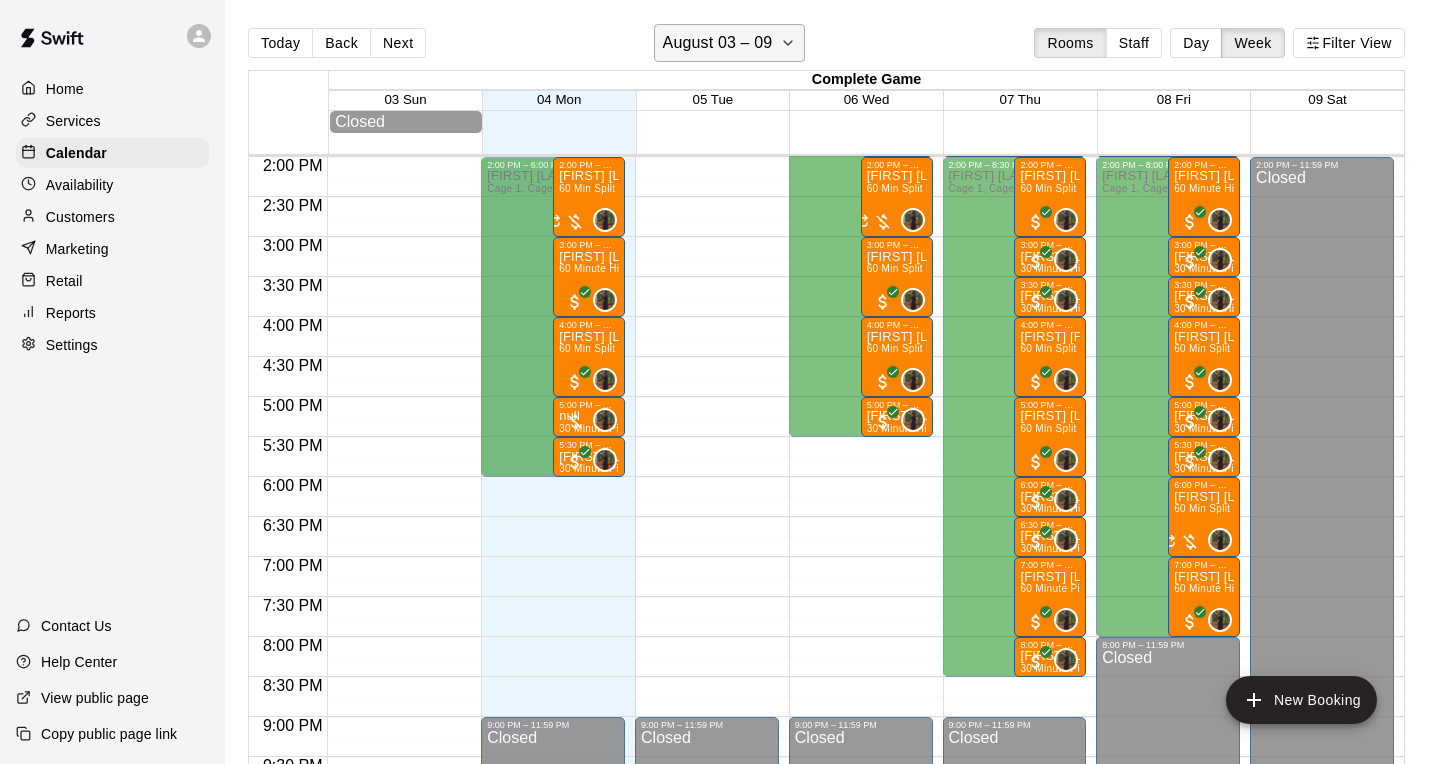 click on "August 03 – 09" at bounding box center (718, 43) 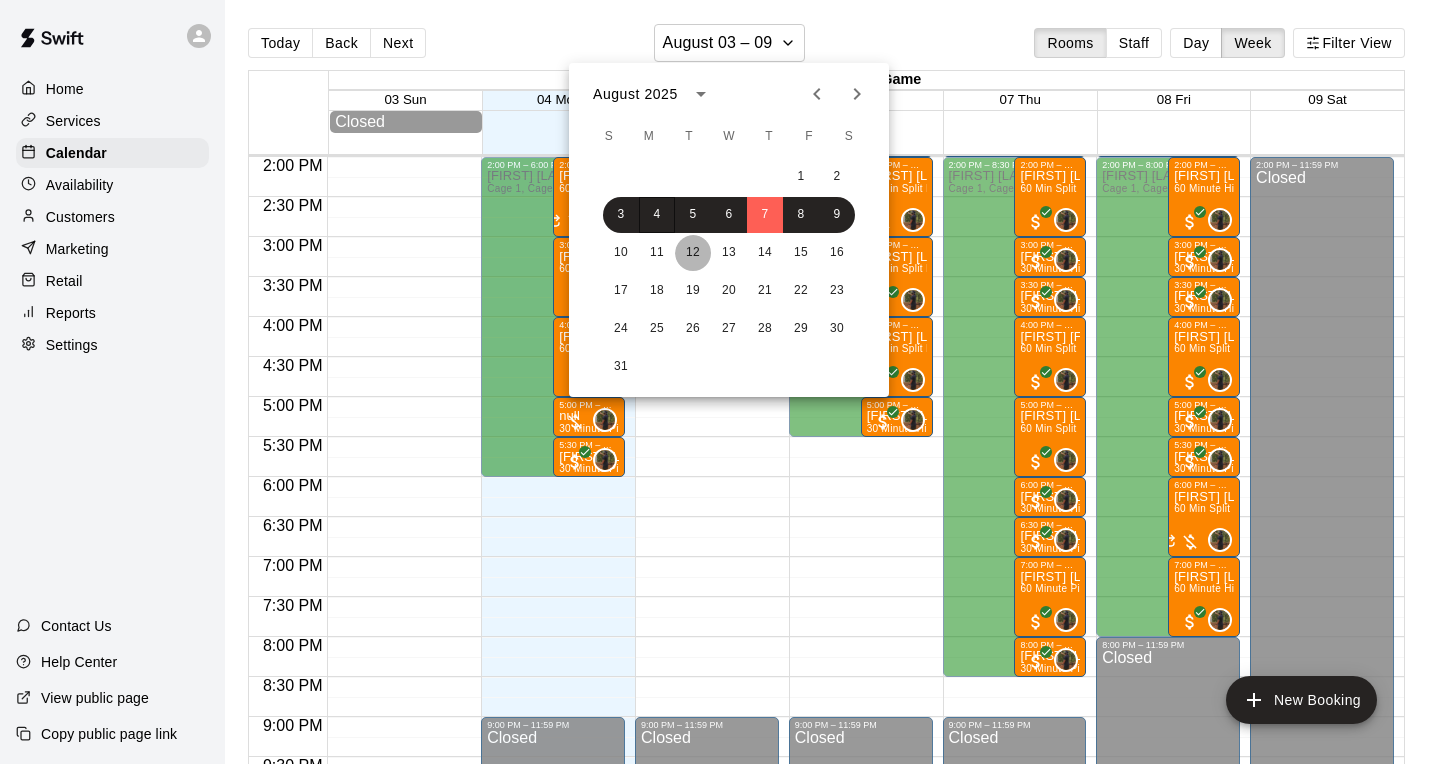 click on "12" at bounding box center [693, 253] 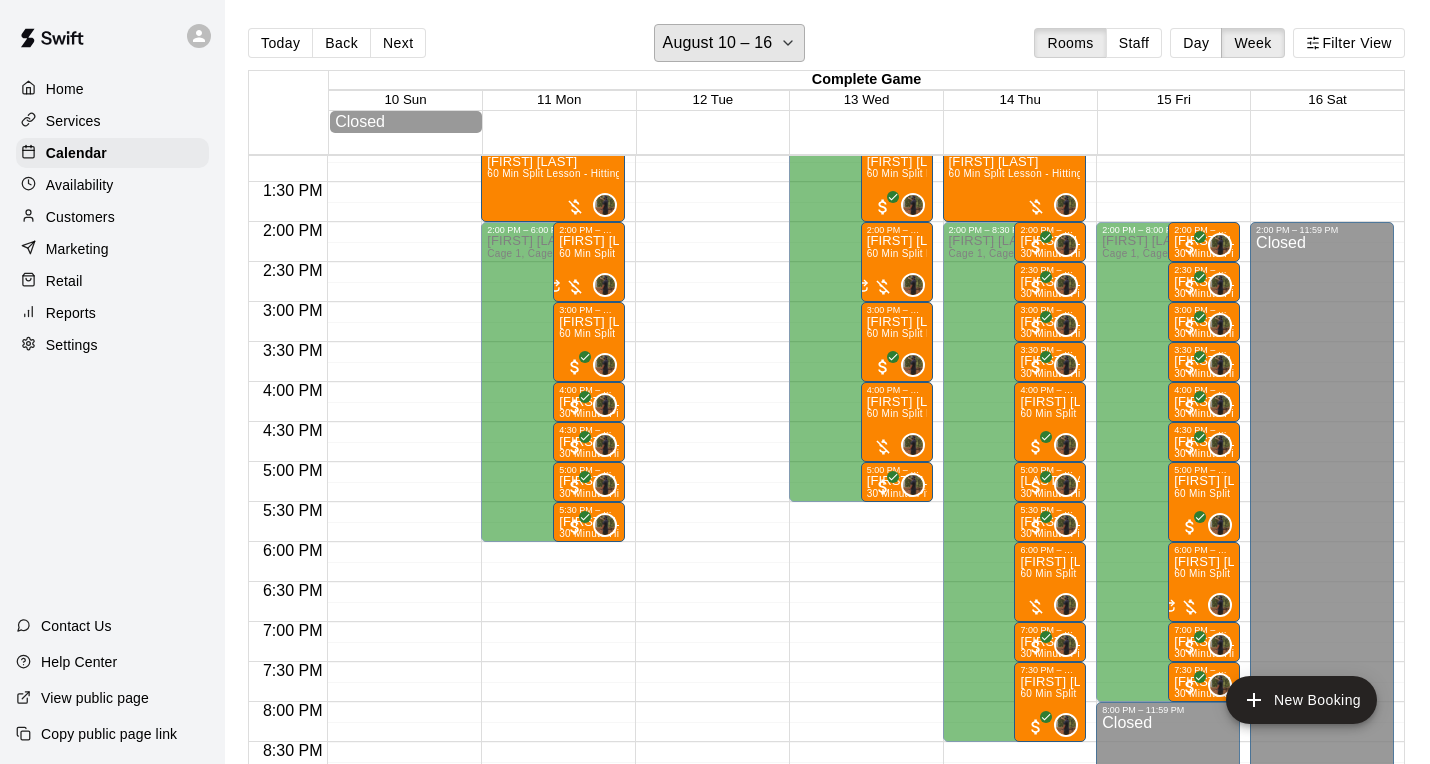 scroll, scrollTop: 1060, scrollLeft: 0, axis: vertical 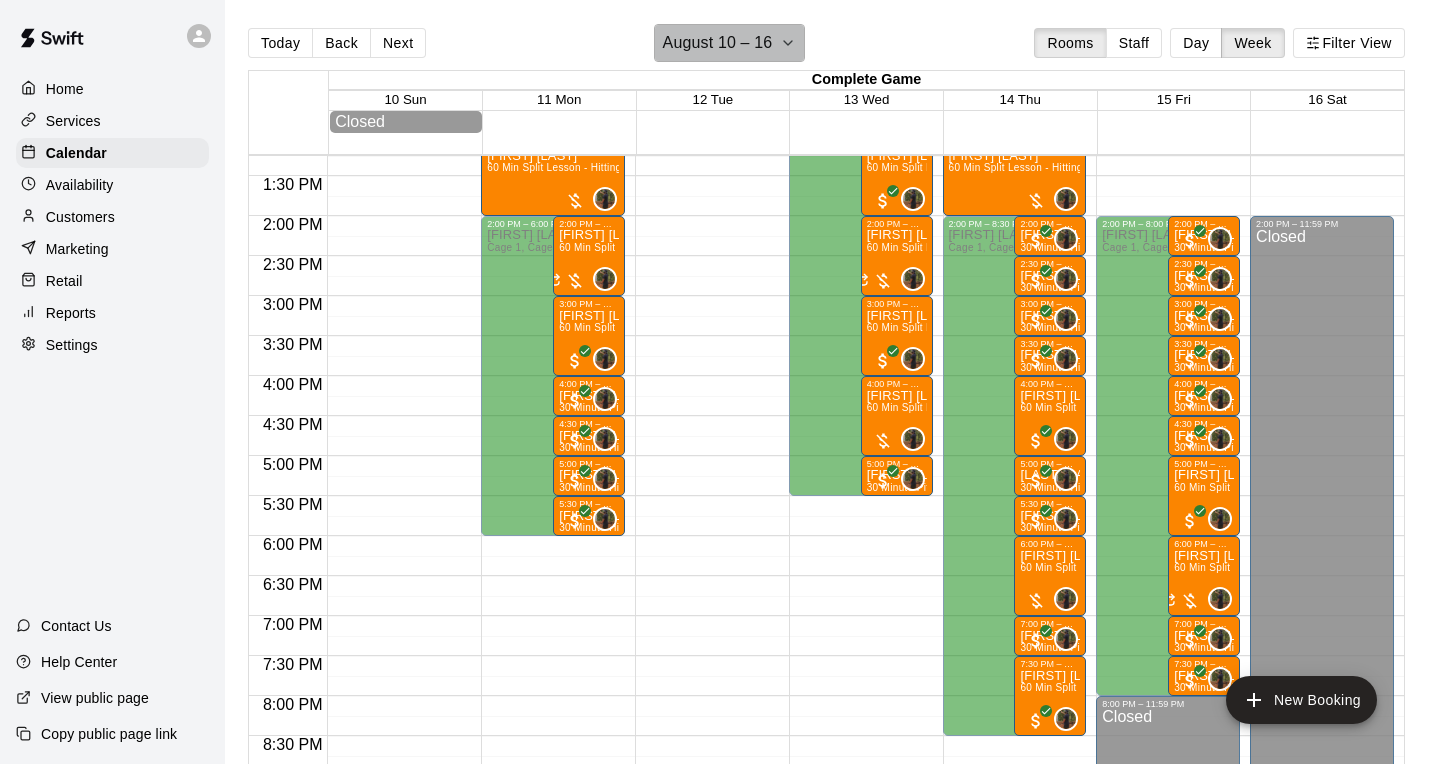 click on "August 10 – 16" at bounding box center [718, 43] 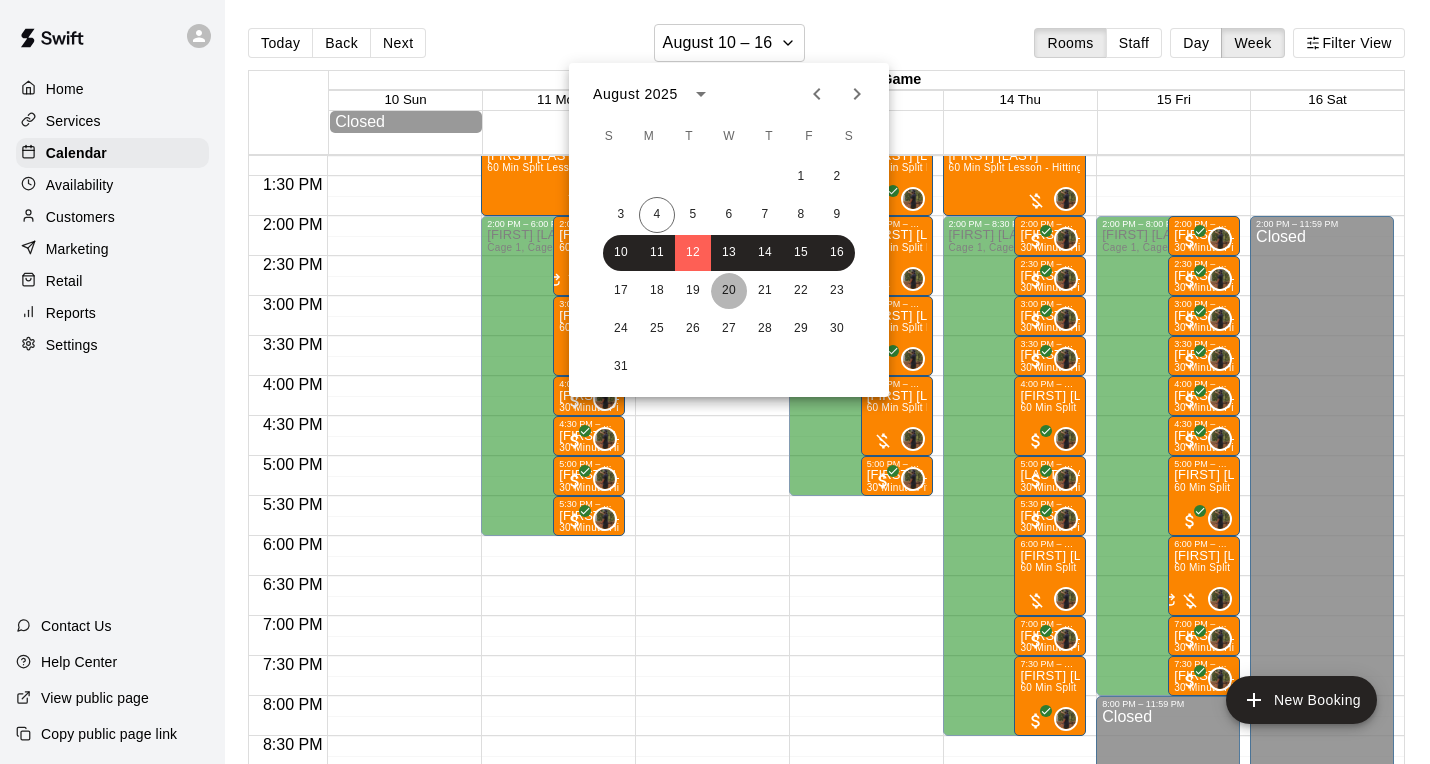 click on "20" at bounding box center (729, 291) 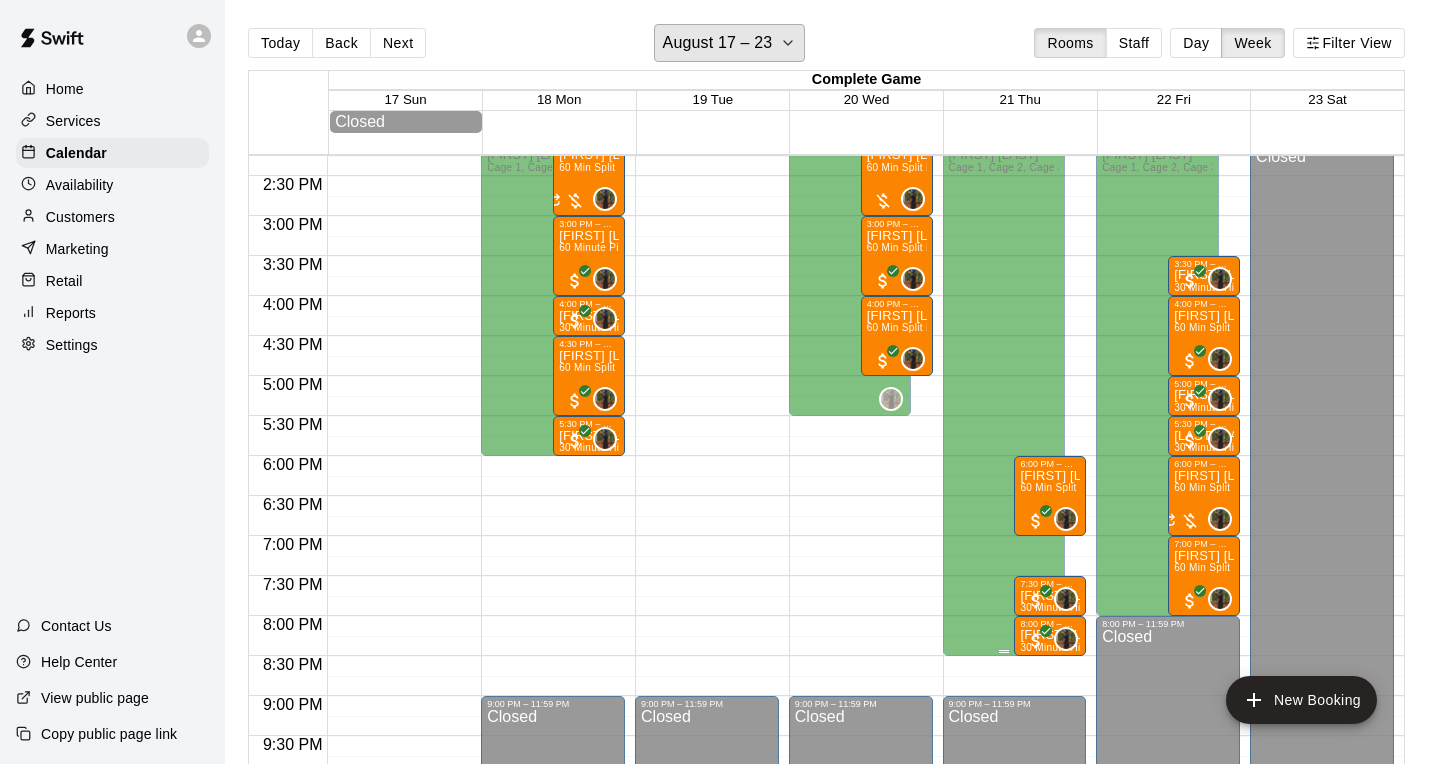 scroll, scrollTop: 1142, scrollLeft: 0, axis: vertical 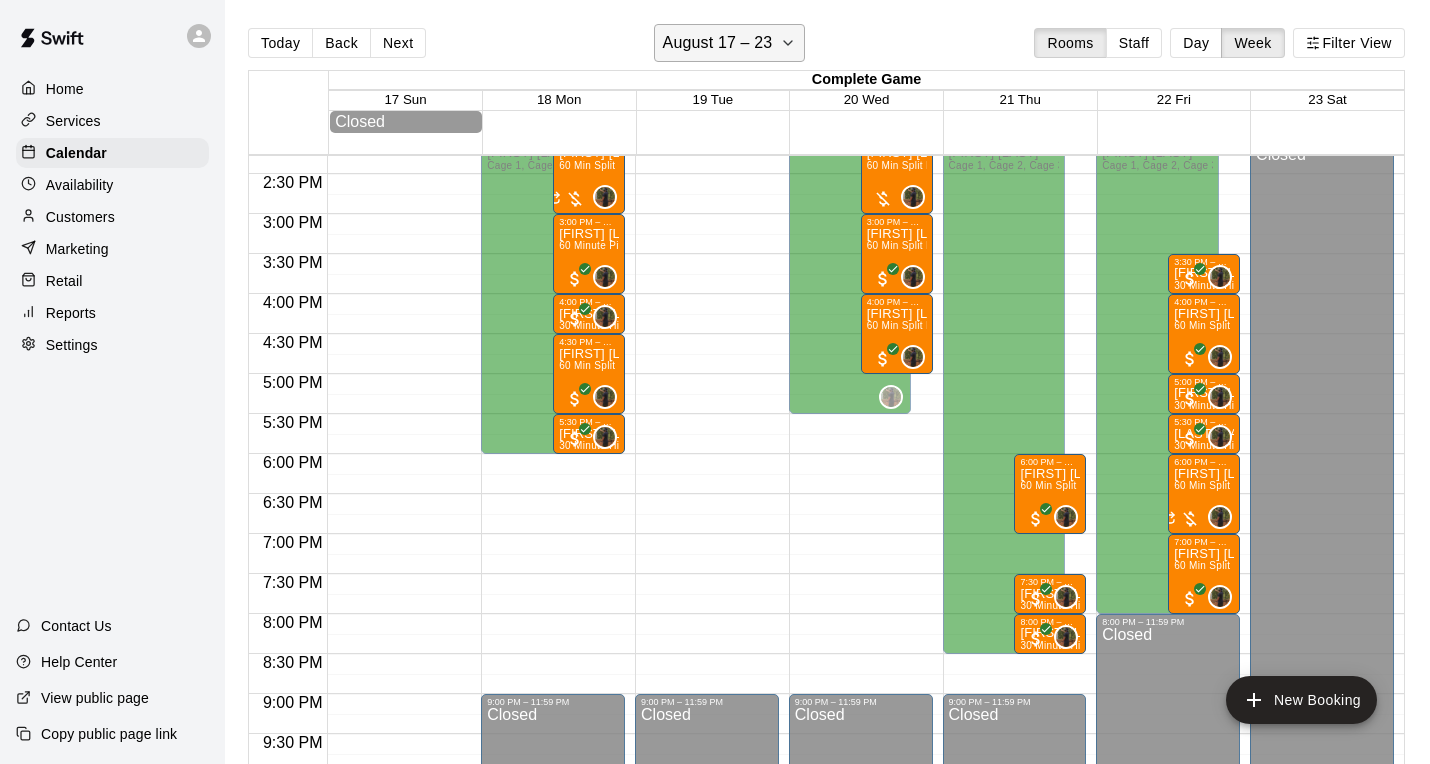 click on "August 17 – 23" at bounding box center [718, 43] 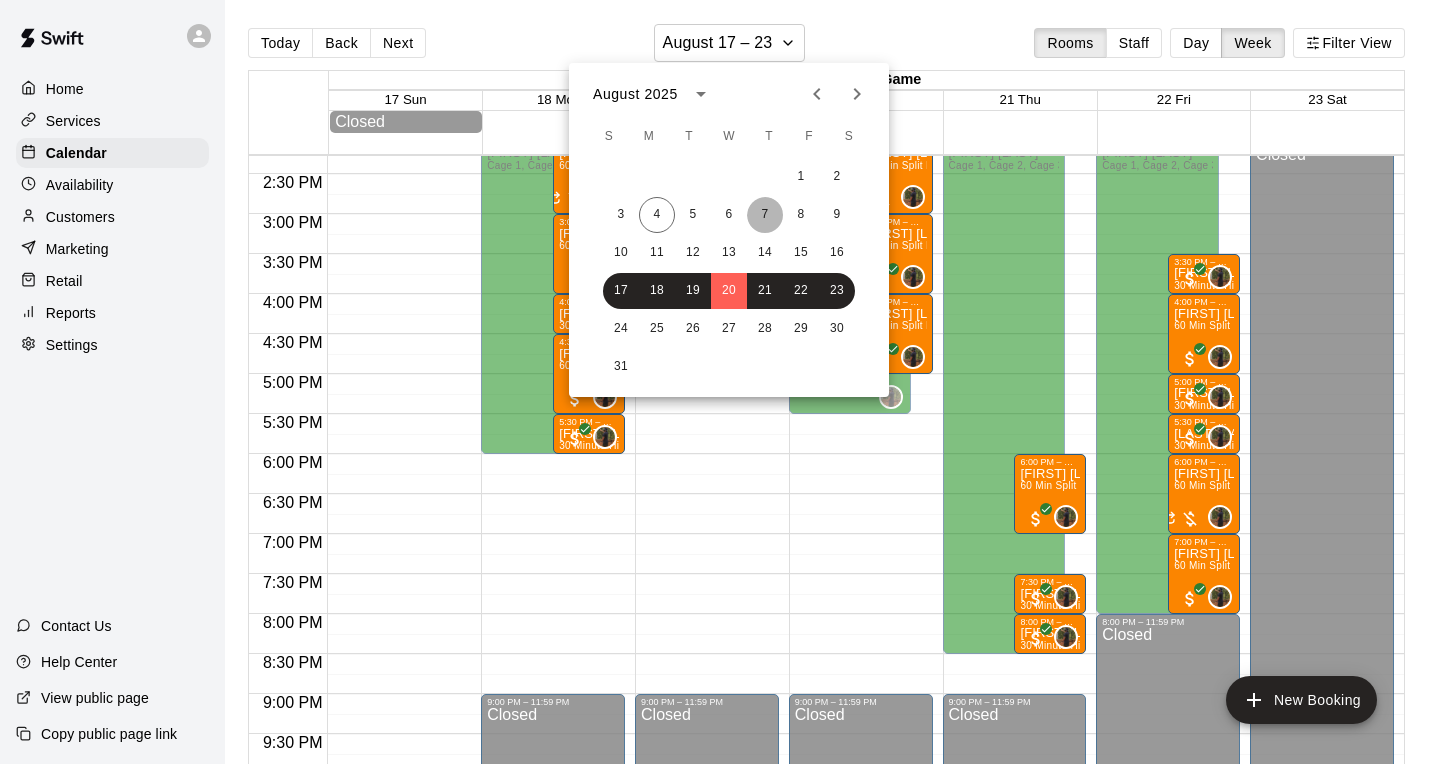 click on "7" at bounding box center [765, 215] 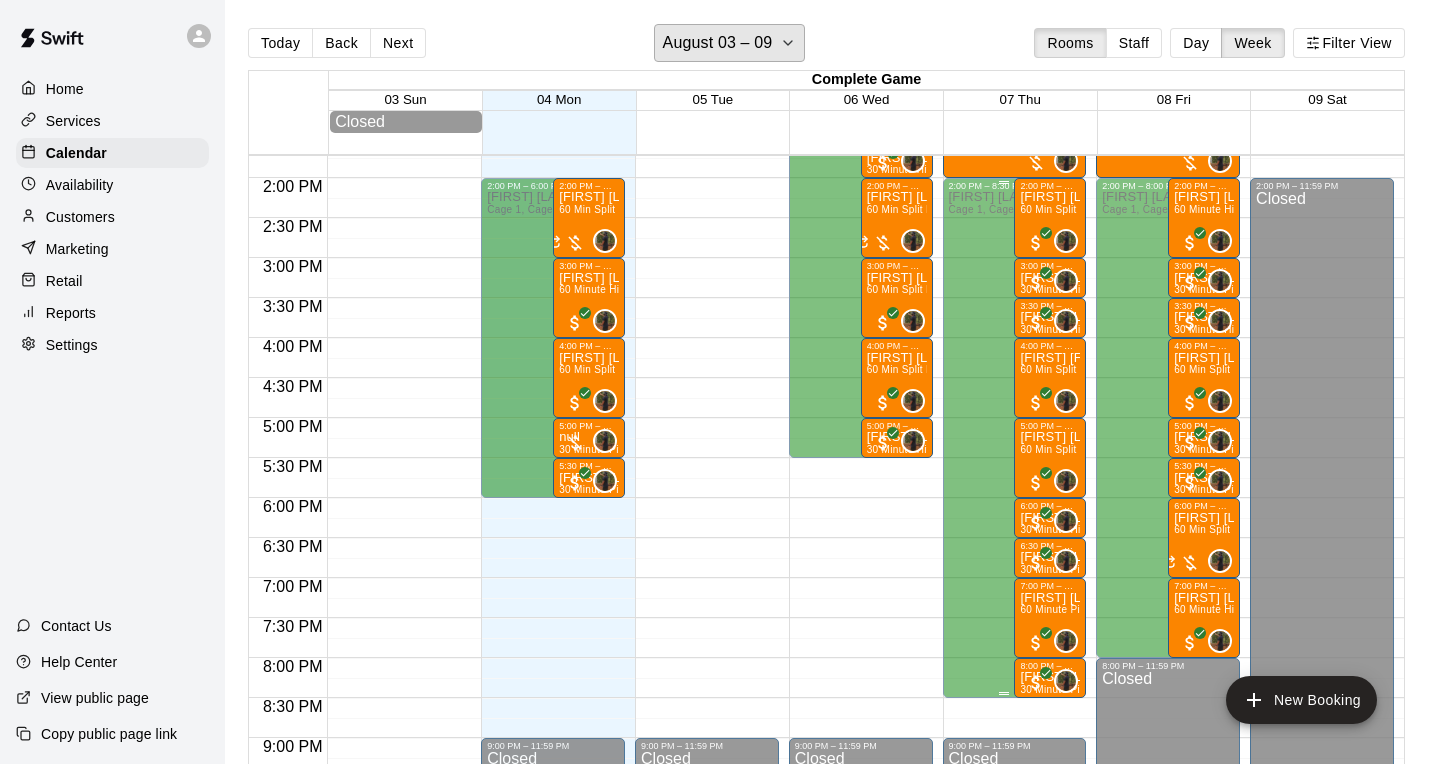 scroll, scrollTop: 1041, scrollLeft: 0, axis: vertical 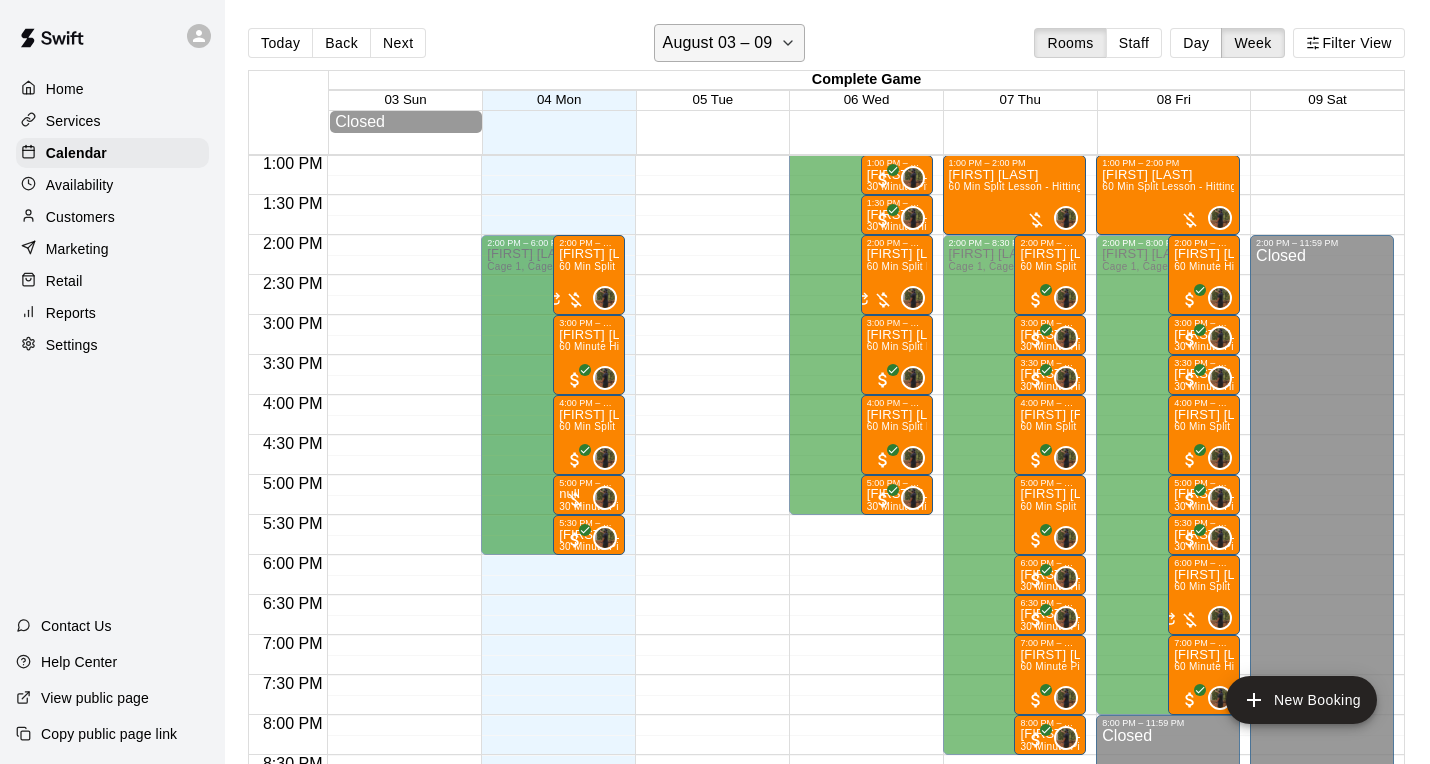 click on "August 03 – 09" at bounding box center (718, 43) 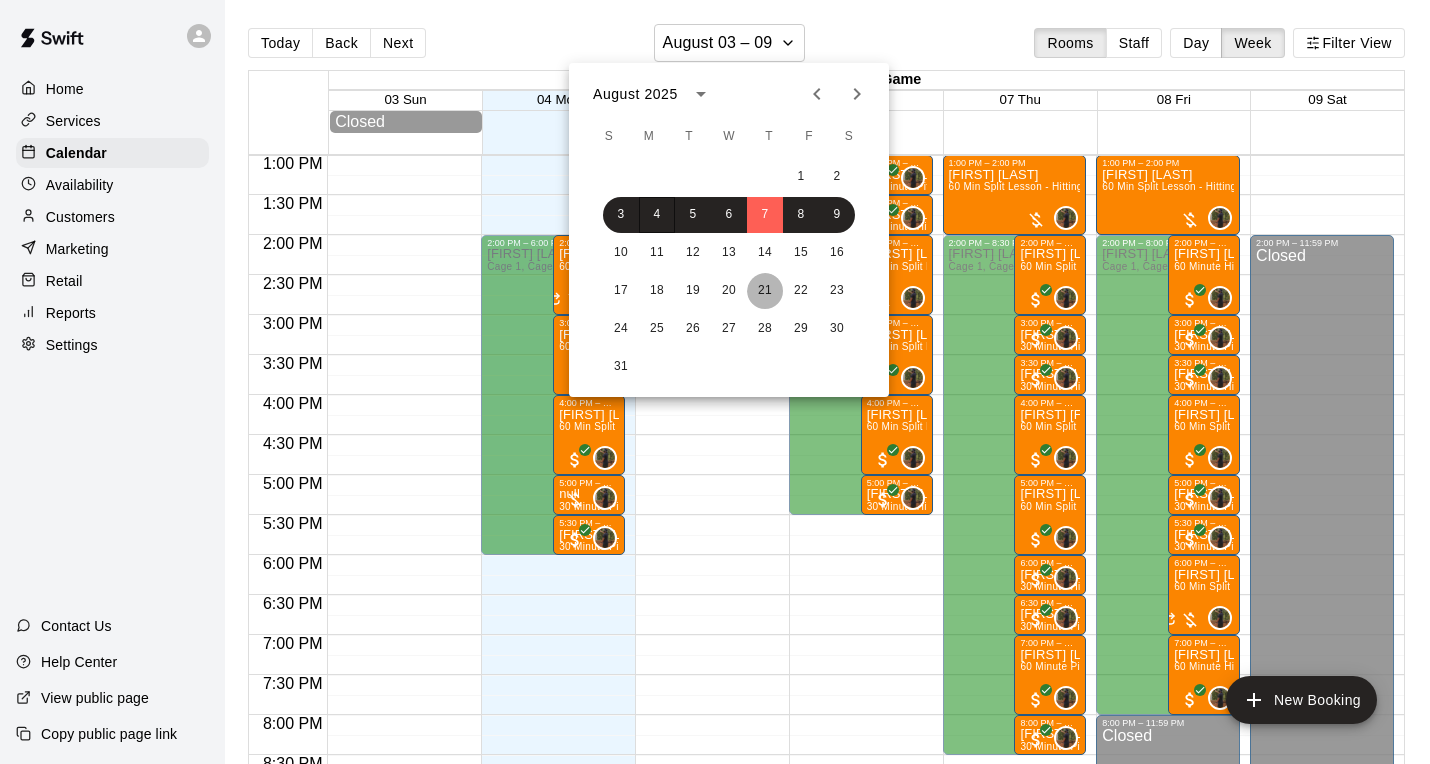 click on "21" at bounding box center [765, 291] 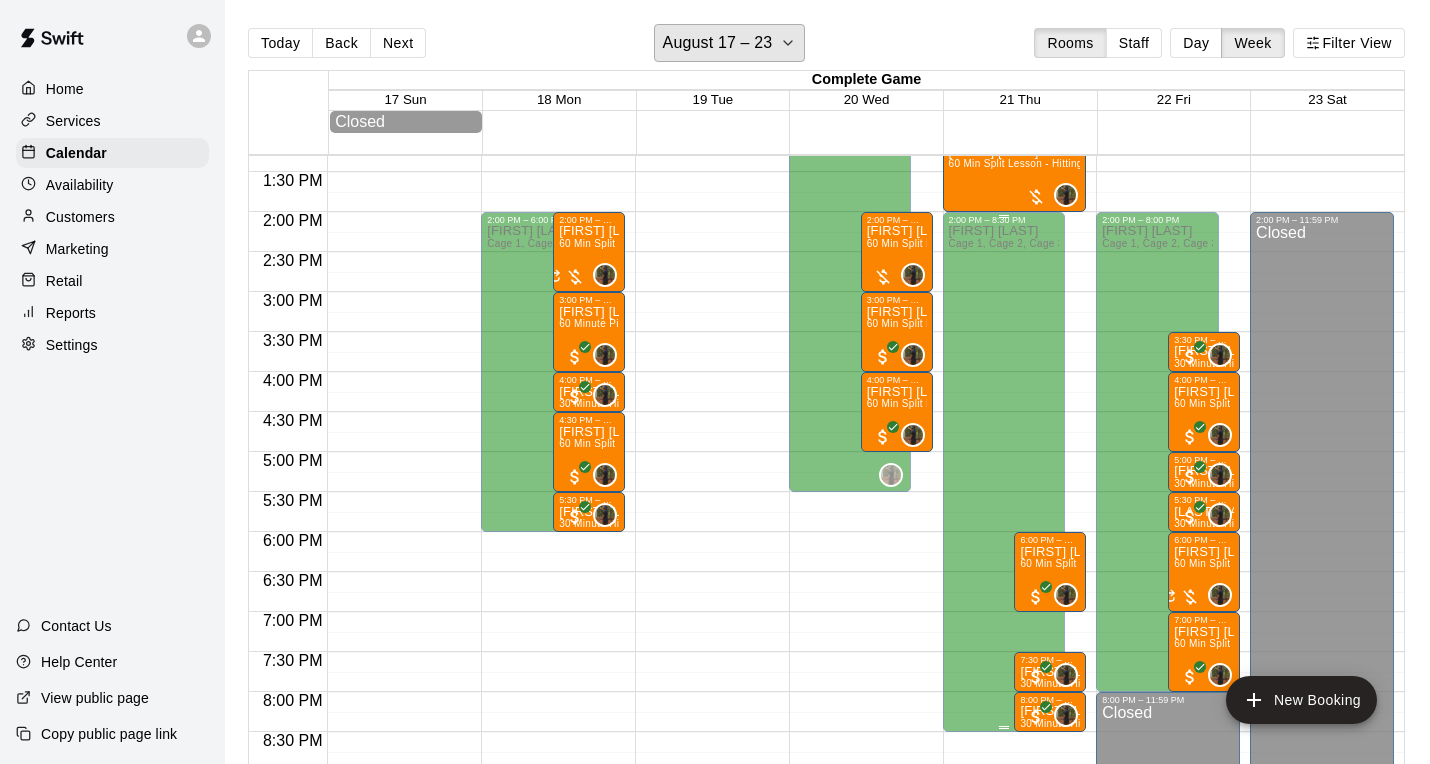 scroll, scrollTop: 1063, scrollLeft: 0, axis: vertical 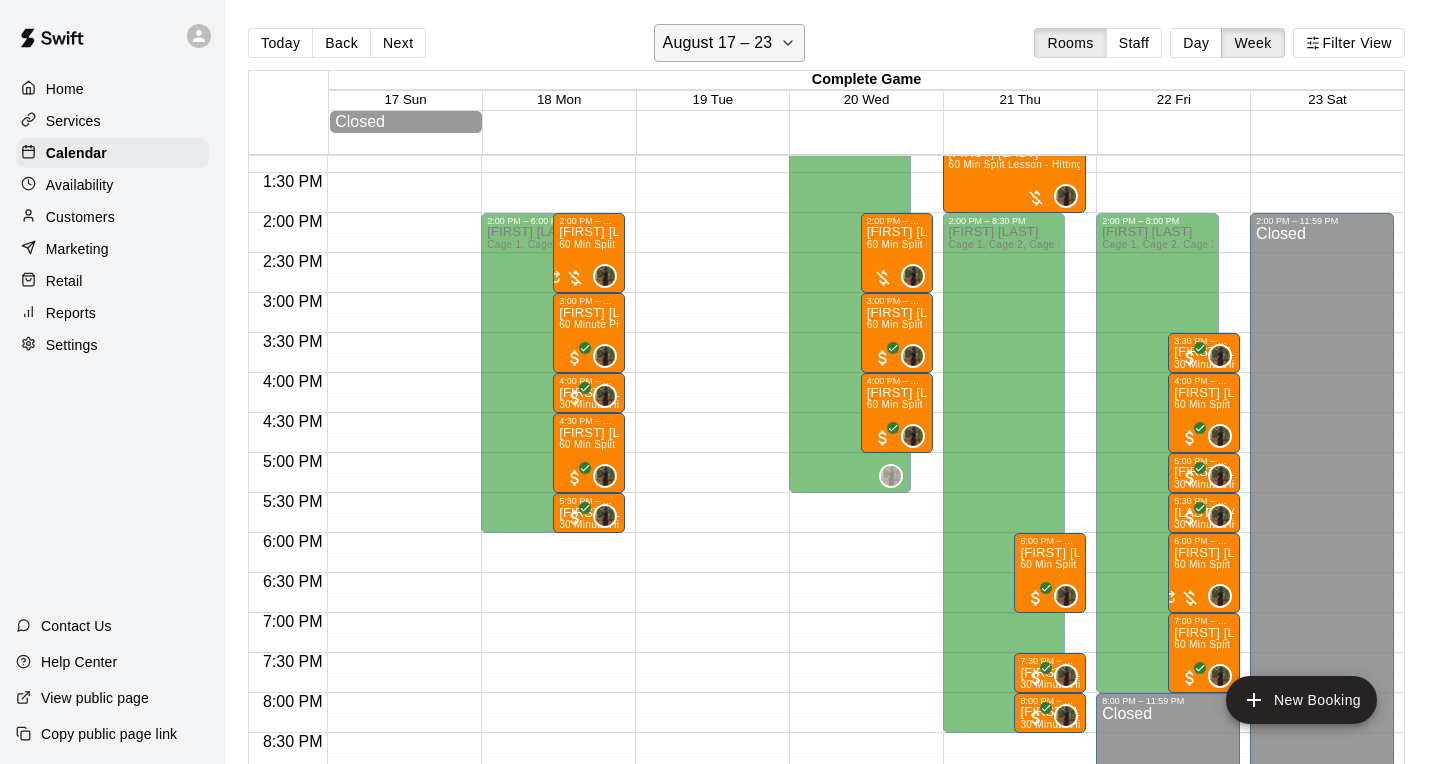 click on "August 17 – 23" at bounding box center (718, 43) 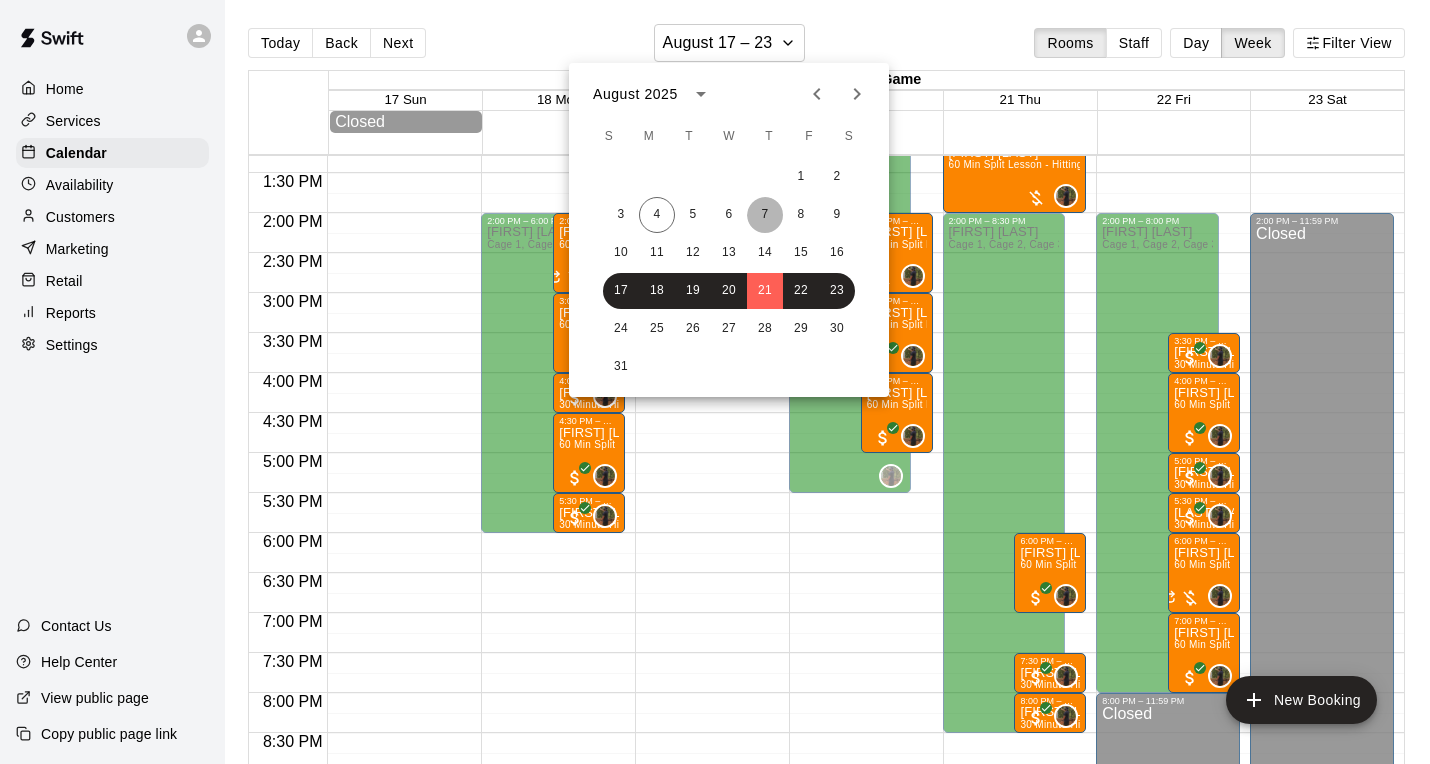 click on "7" at bounding box center (765, 215) 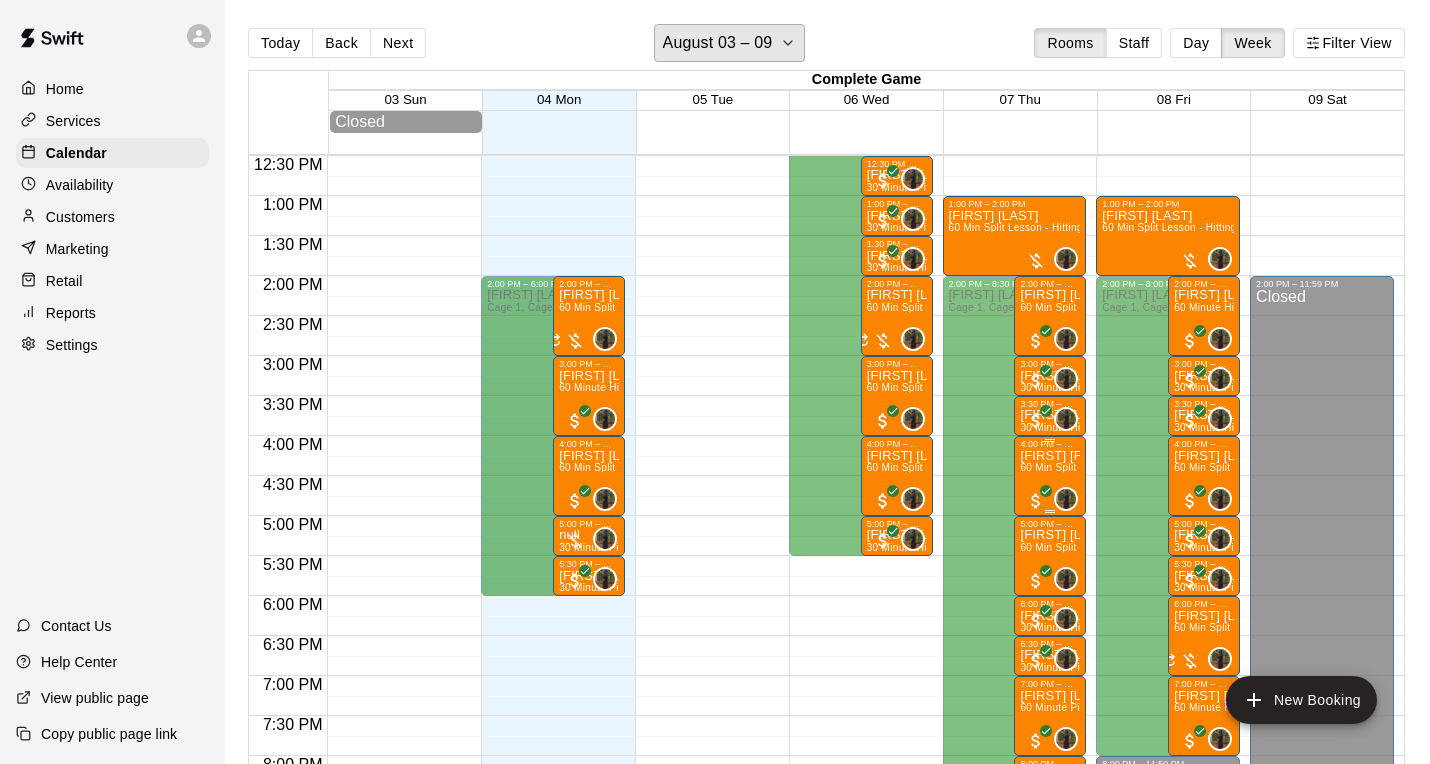 scroll, scrollTop: 993, scrollLeft: 0, axis: vertical 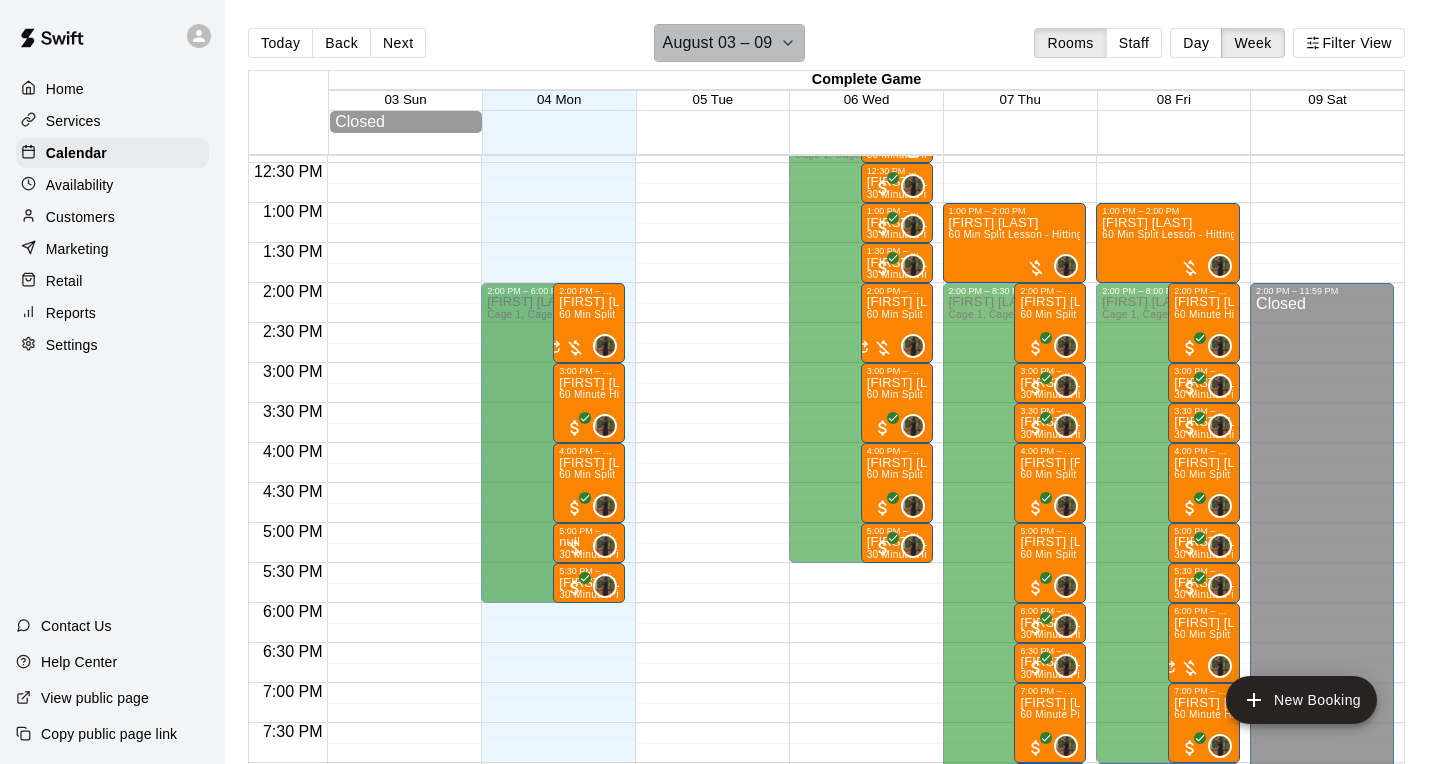 click 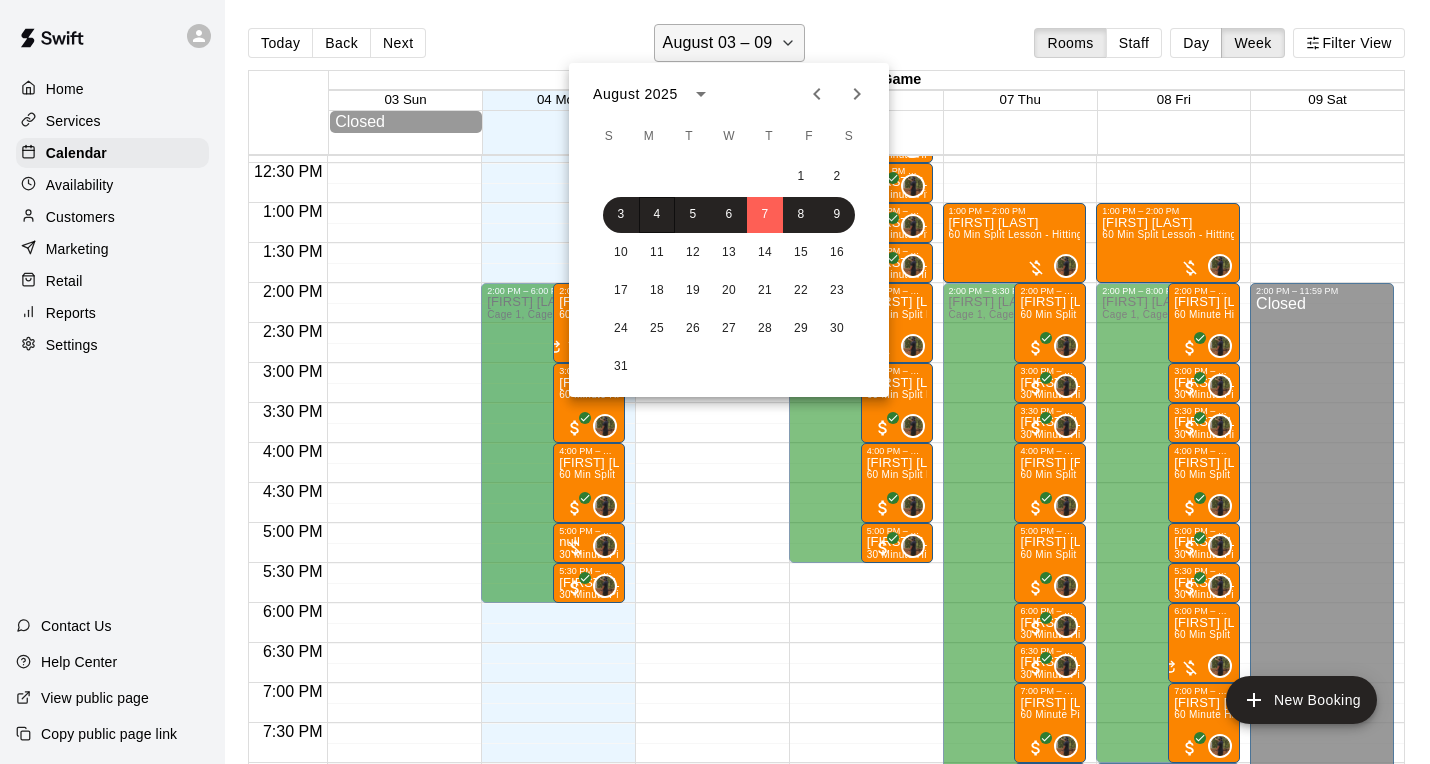click at bounding box center [715, 382] 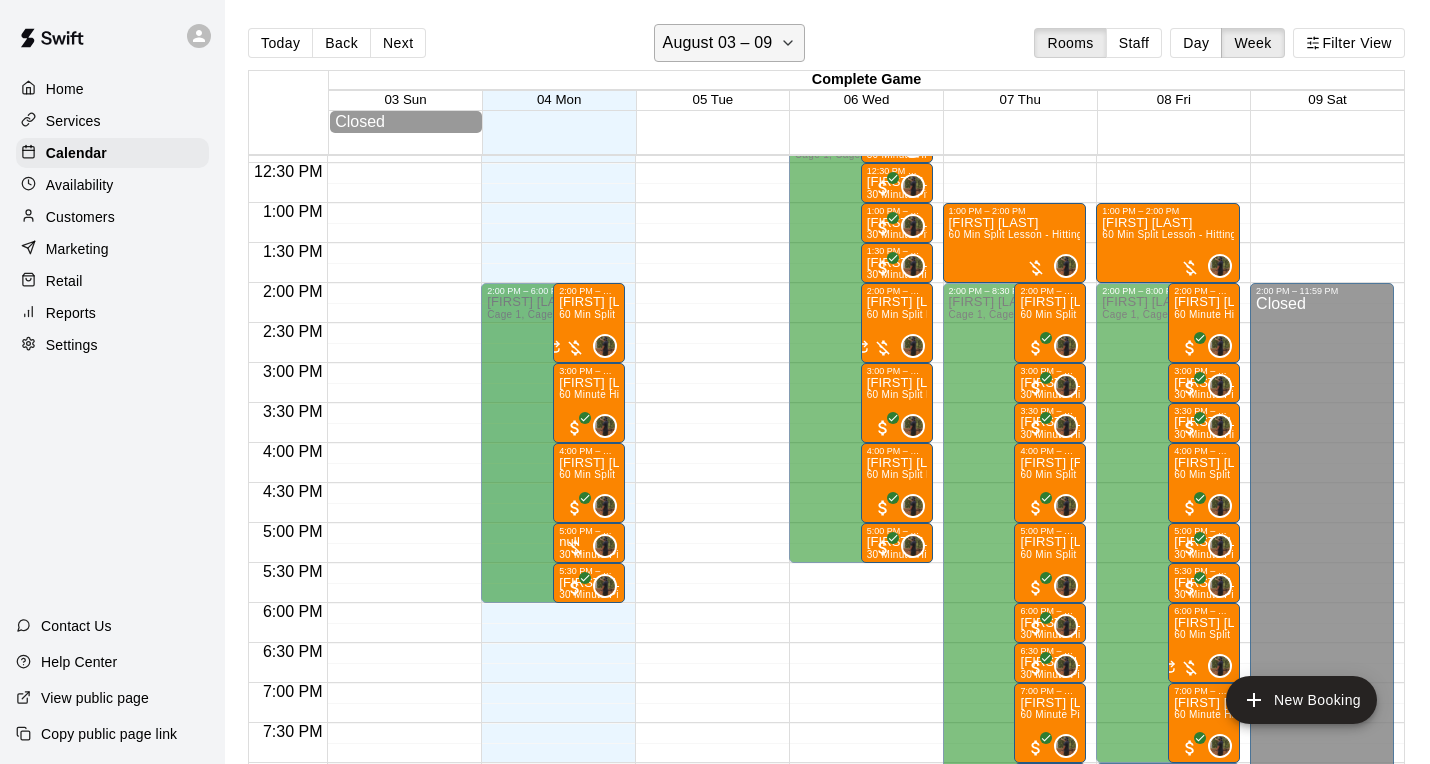 click on "August 03 – 09" at bounding box center [718, 43] 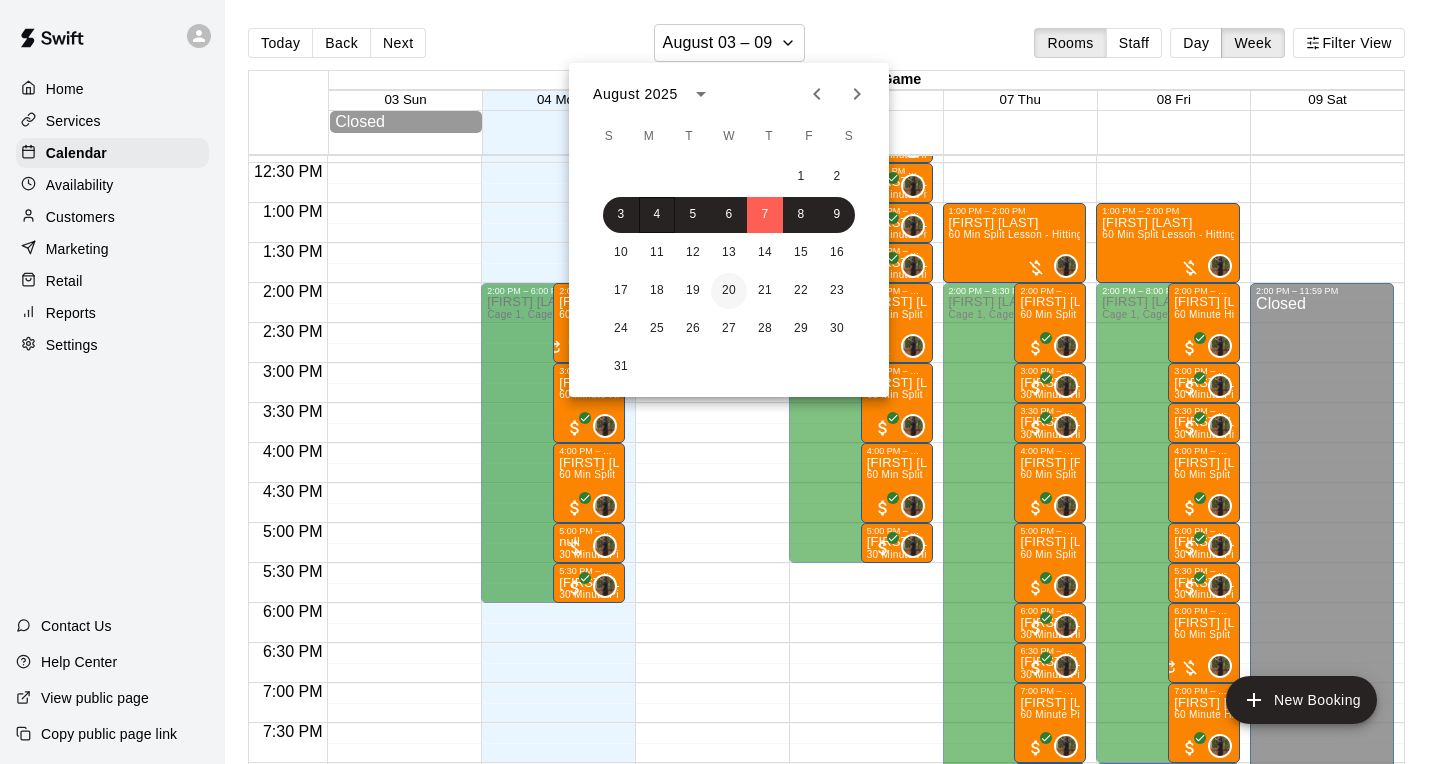 click on "20" at bounding box center [729, 291] 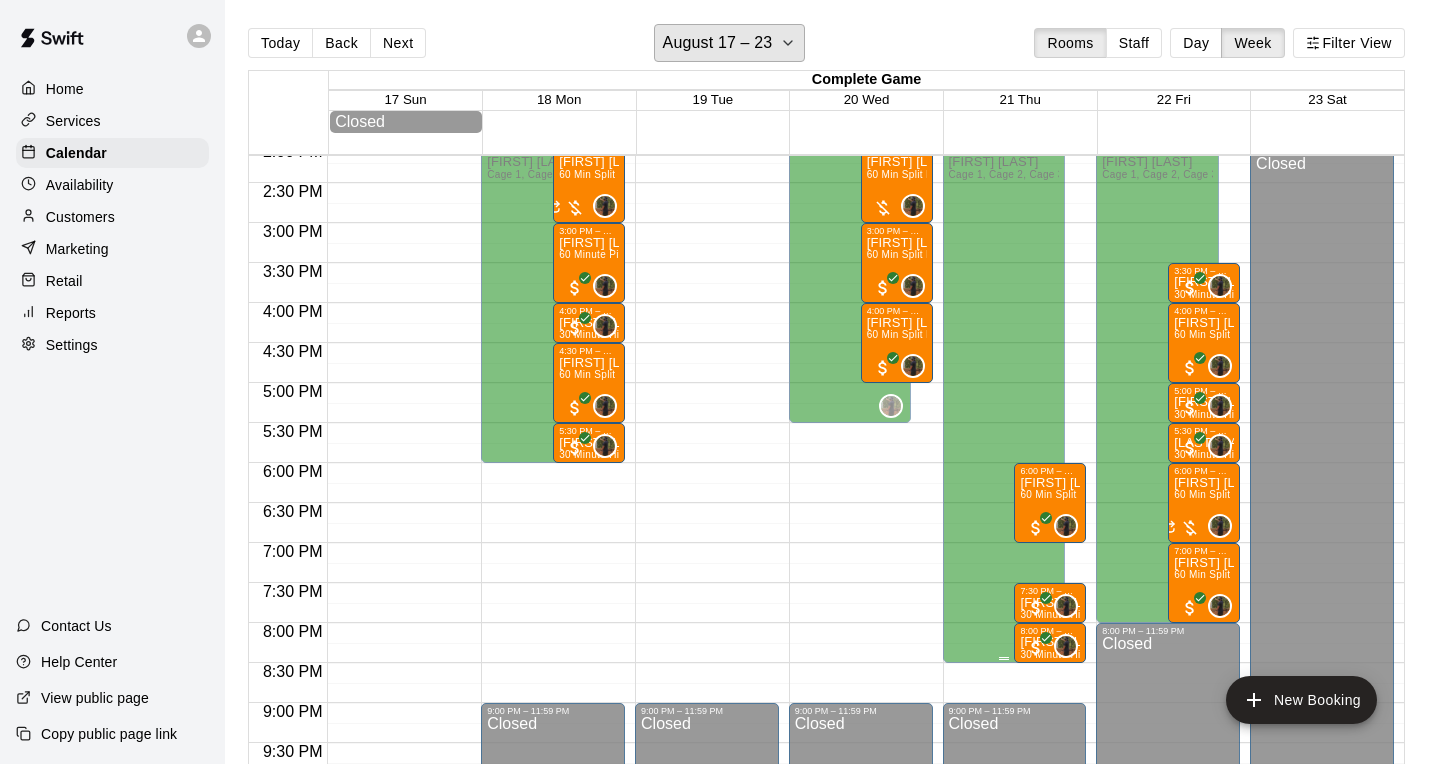 scroll, scrollTop: 1106, scrollLeft: 0, axis: vertical 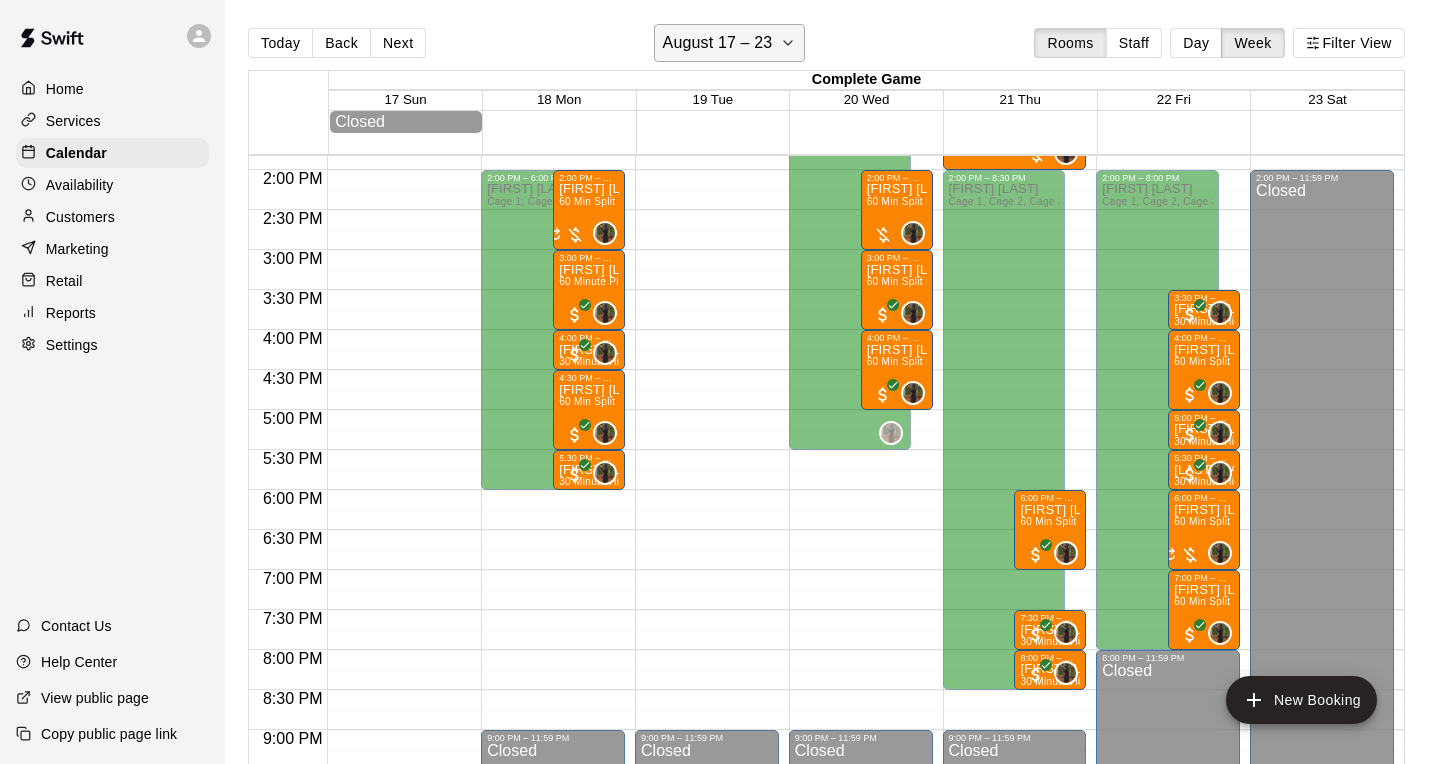 click on "August 17 – 23" at bounding box center (718, 43) 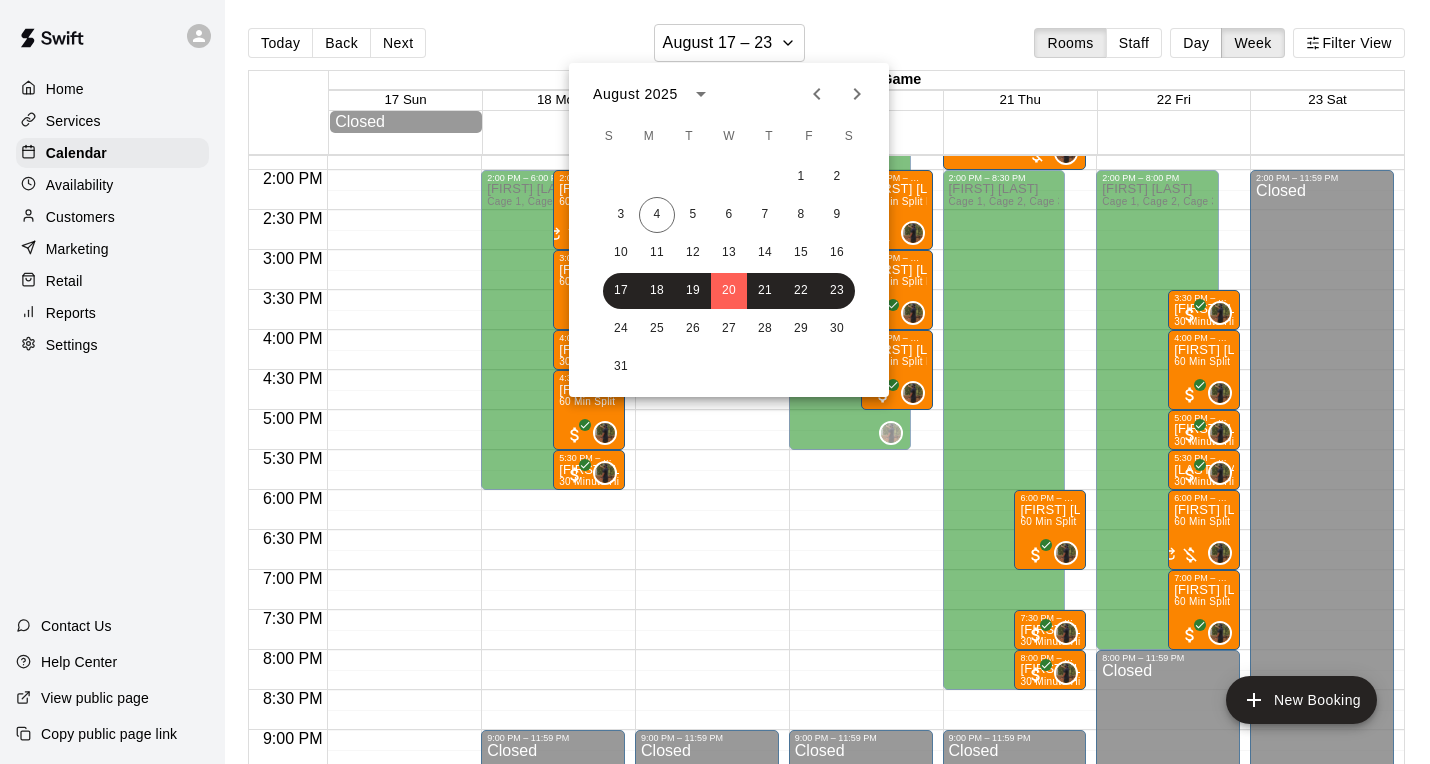 click at bounding box center (715, 382) 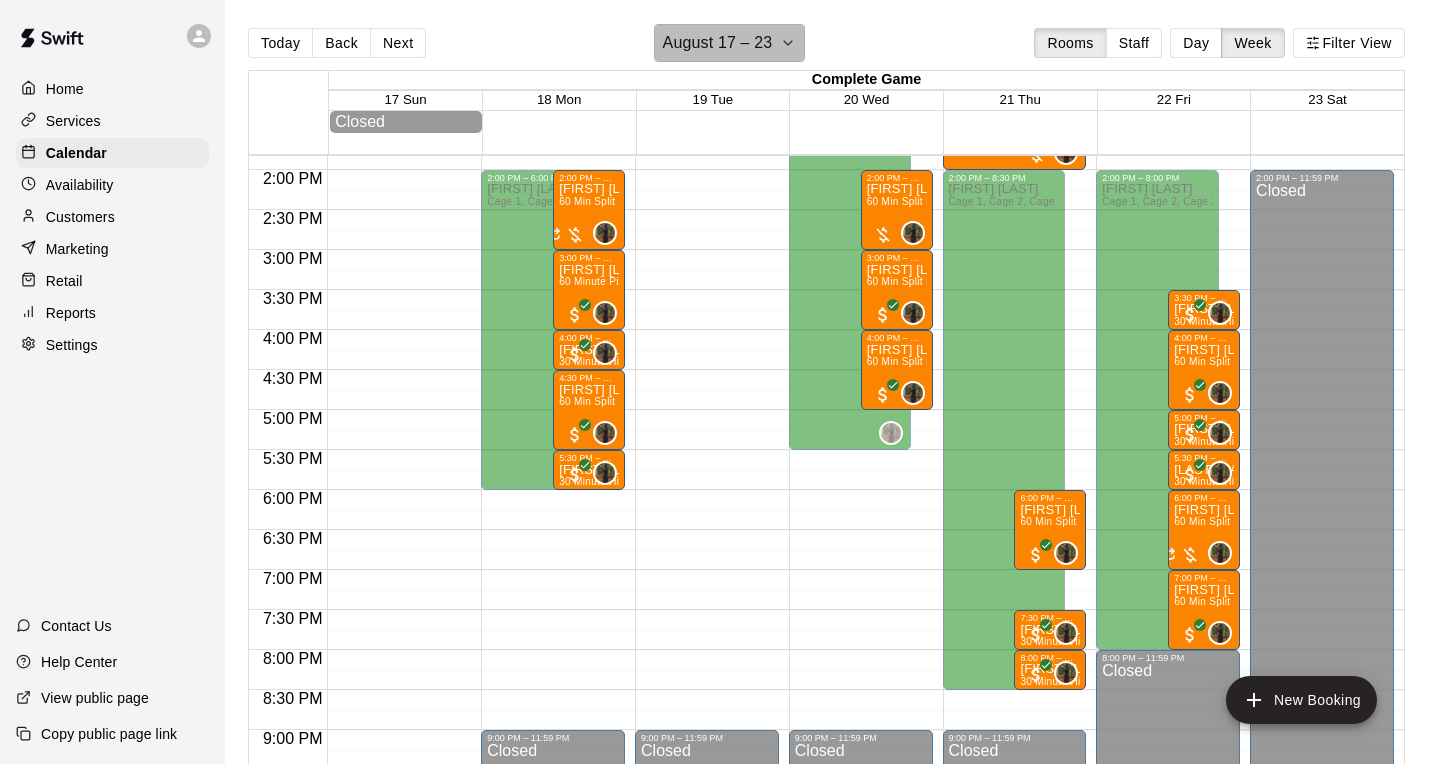click on "August 17 – 23" at bounding box center [718, 43] 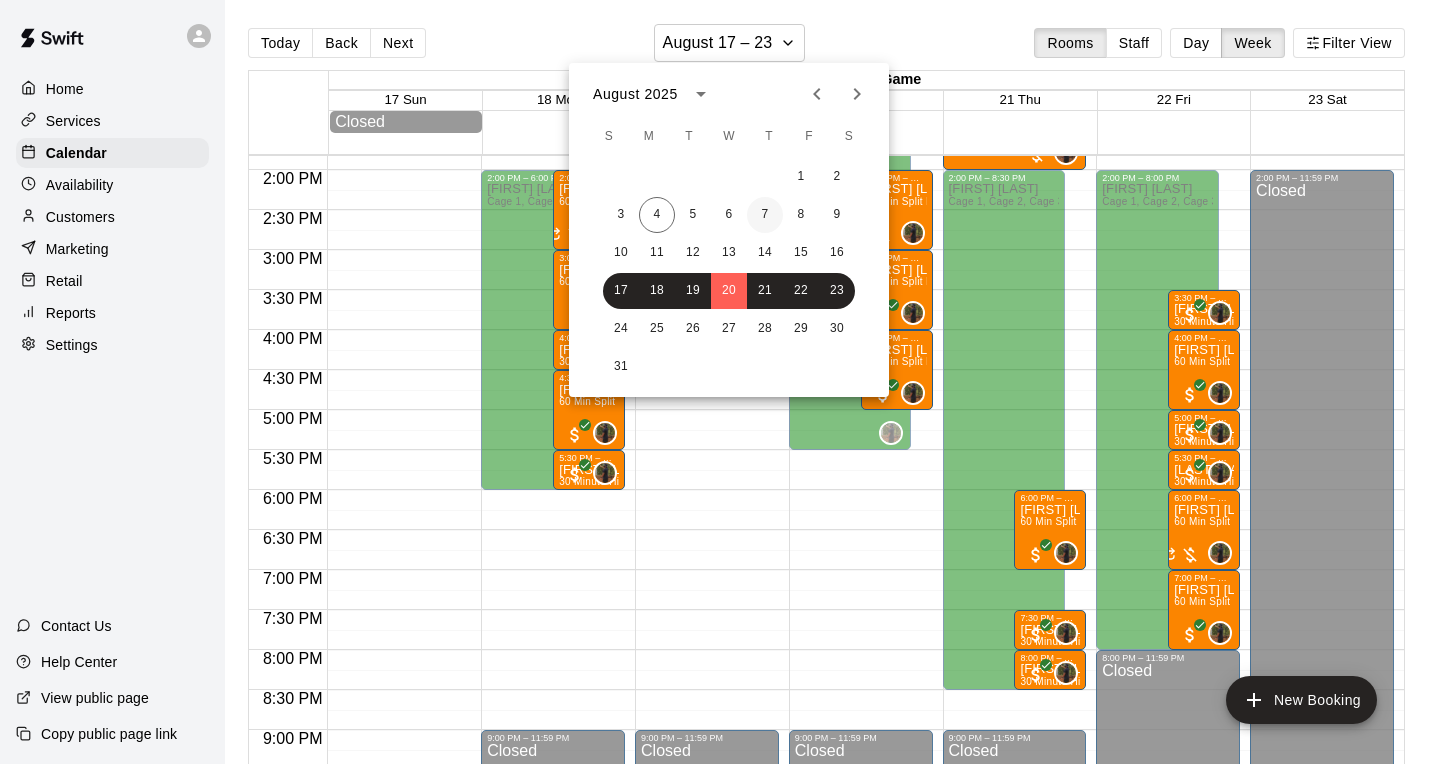 click on "7" at bounding box center [765, 215] 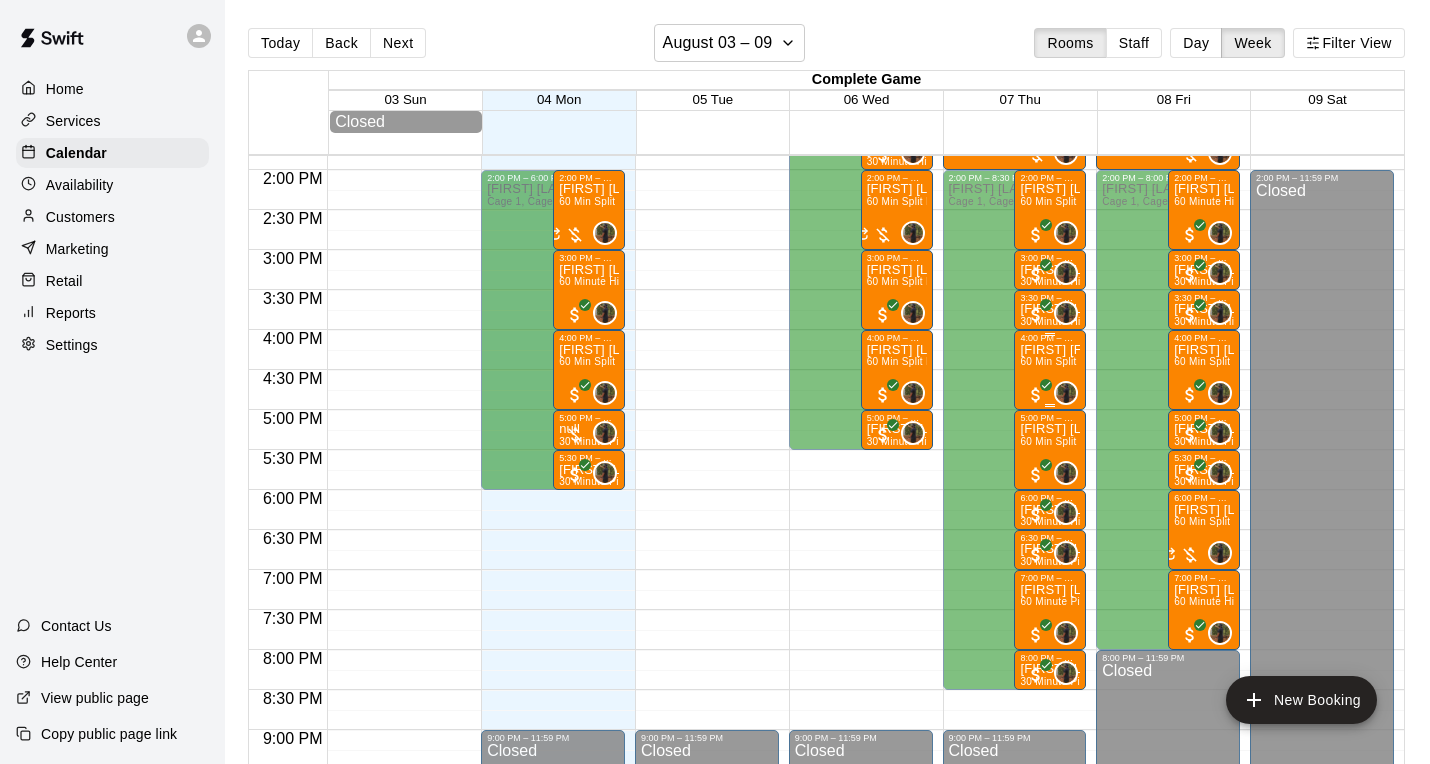 click on "[FIRST] [FIRST]" at bounding box center (1050, 350) 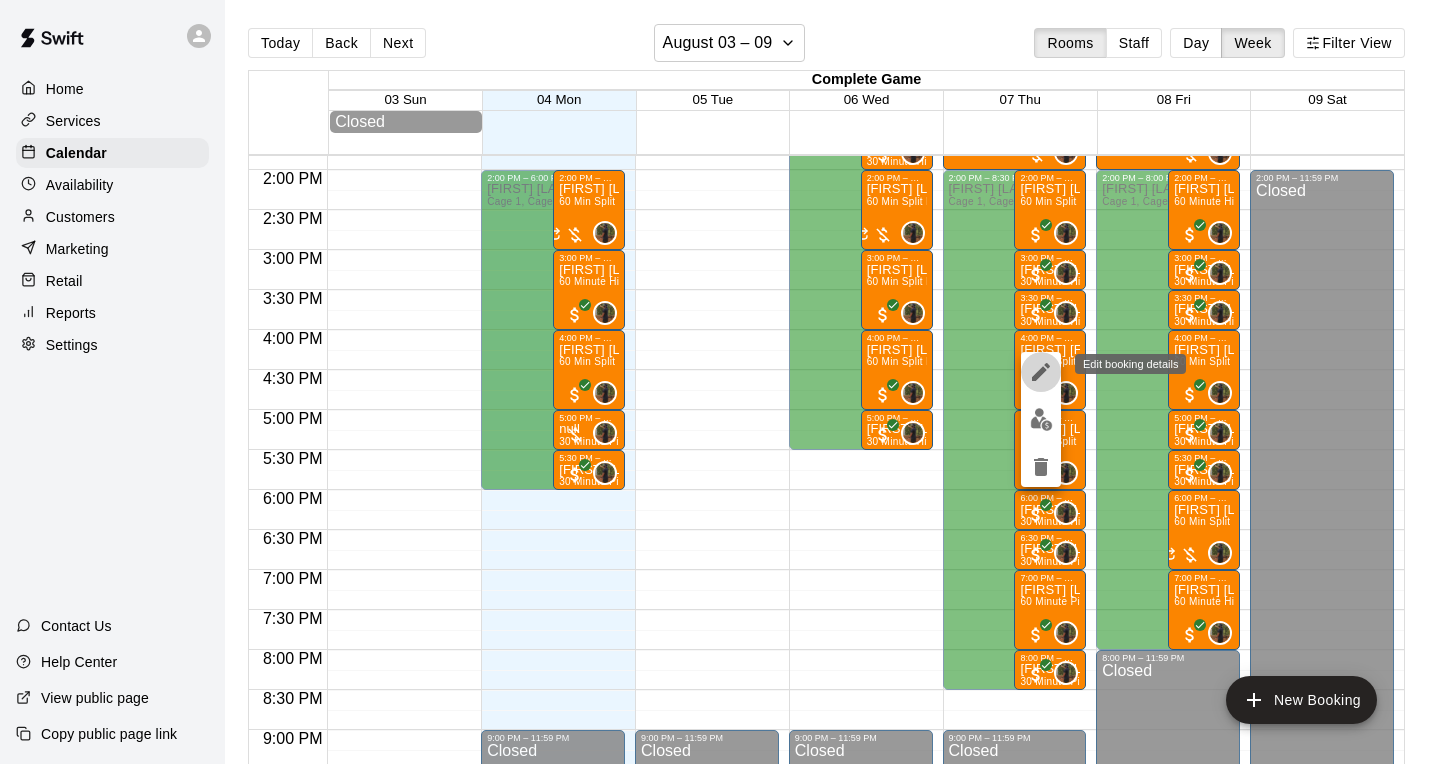 click 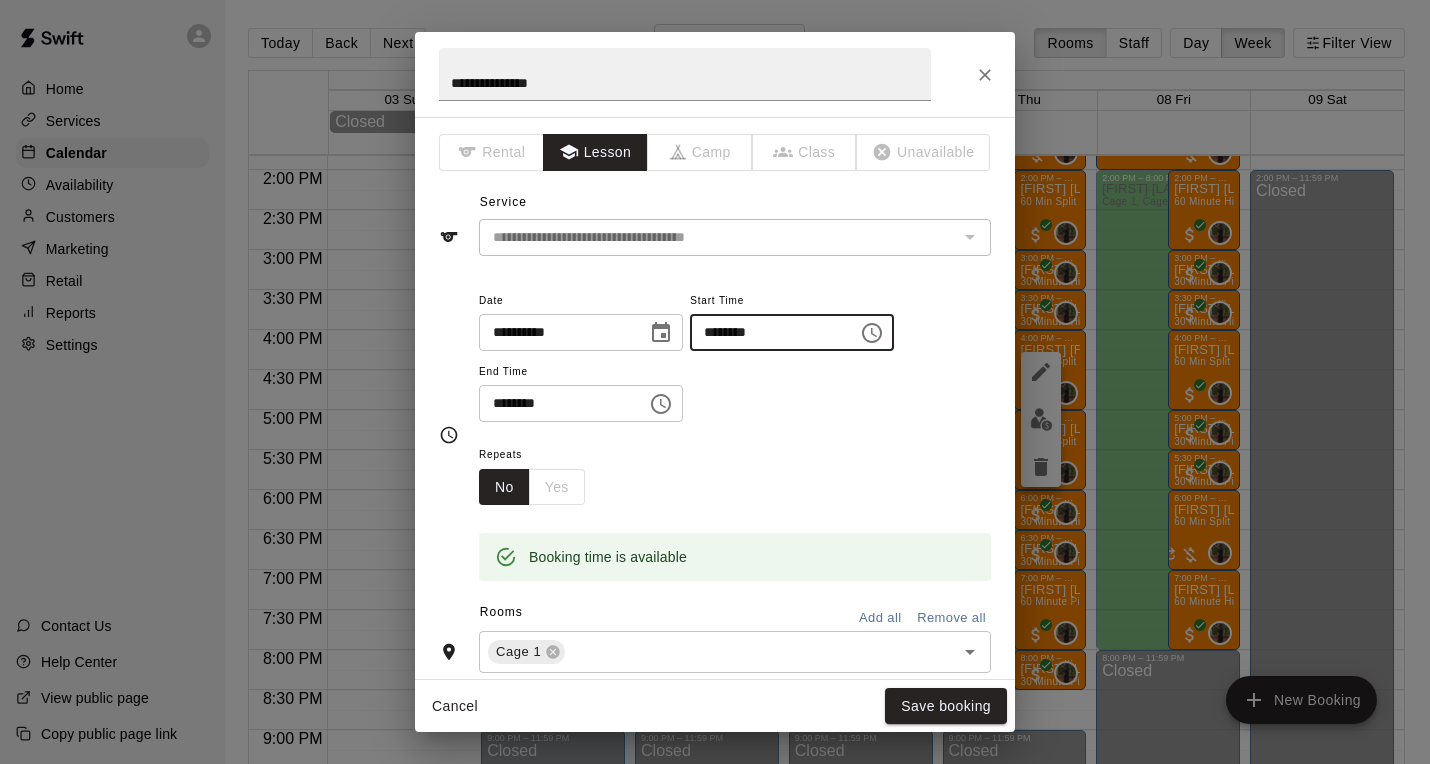 click on "********" at bounding box center (767, 332) 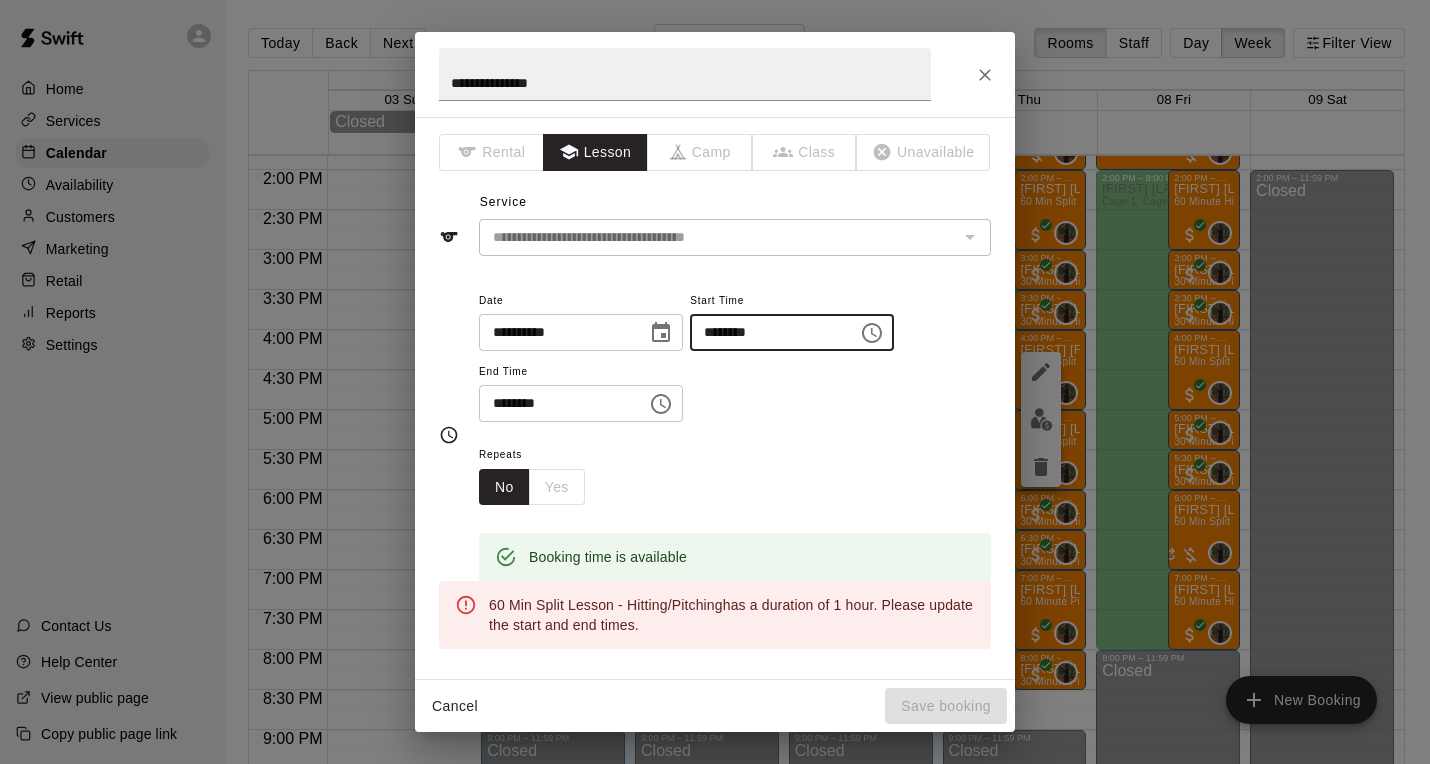 type on "********" 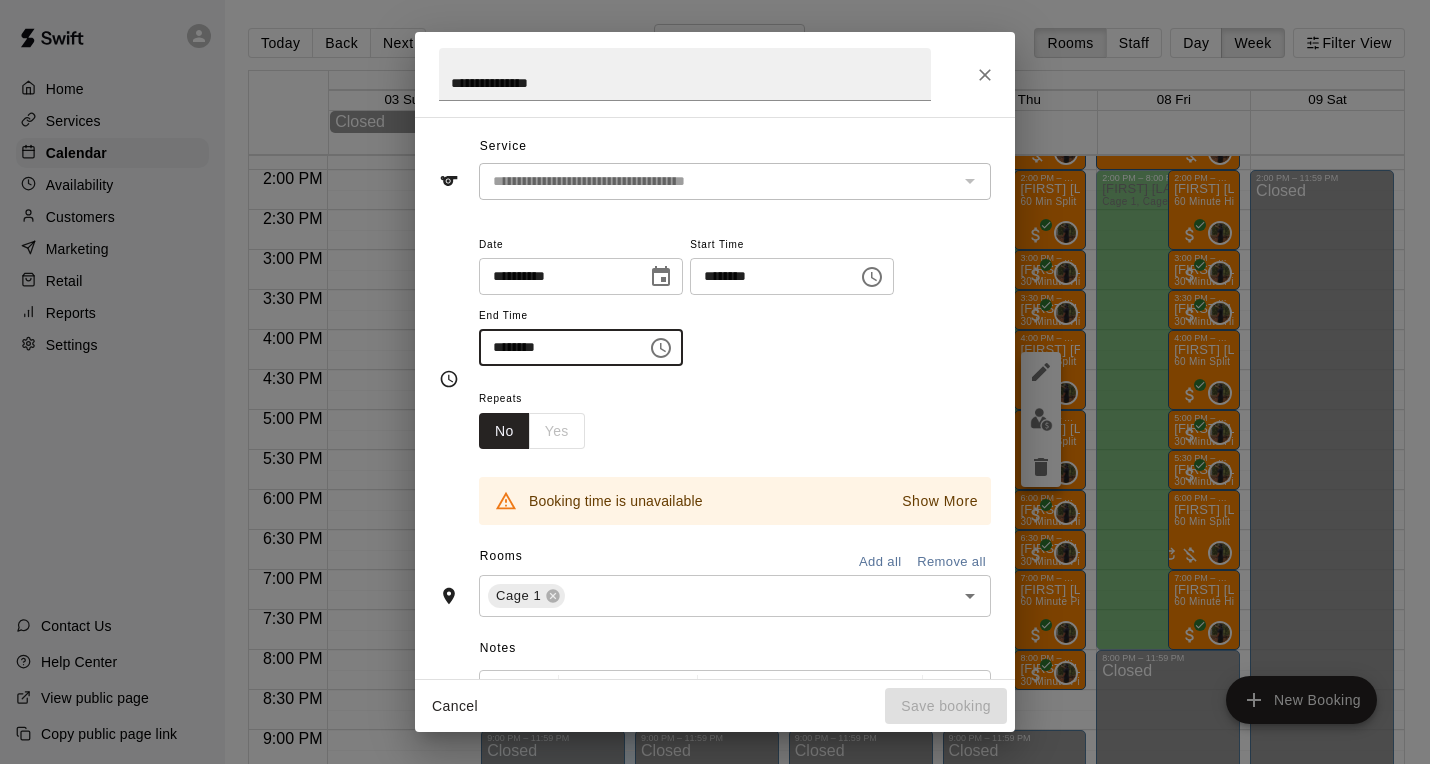 scroll, scrollTop: 60, scrollLeft: 0, axis: vertical 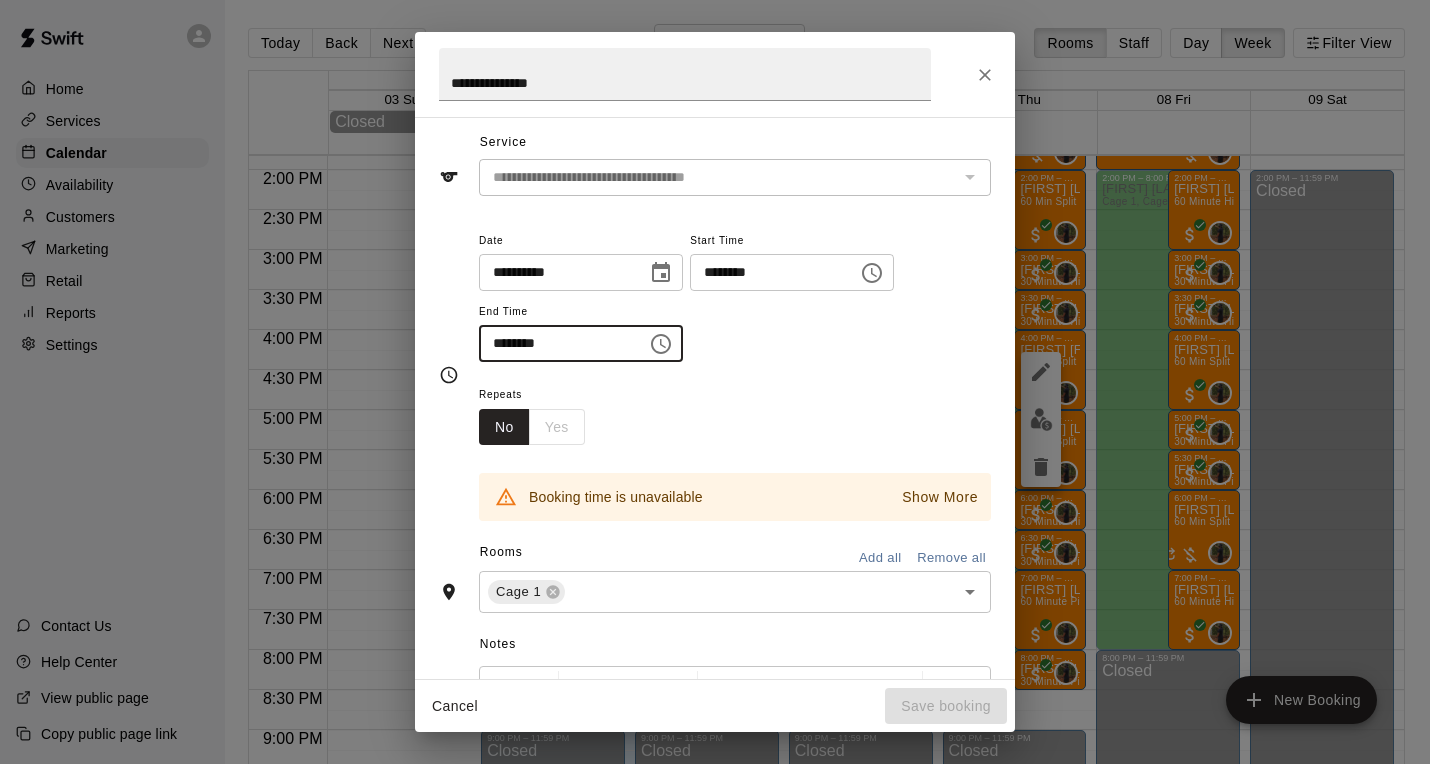 type on "********" 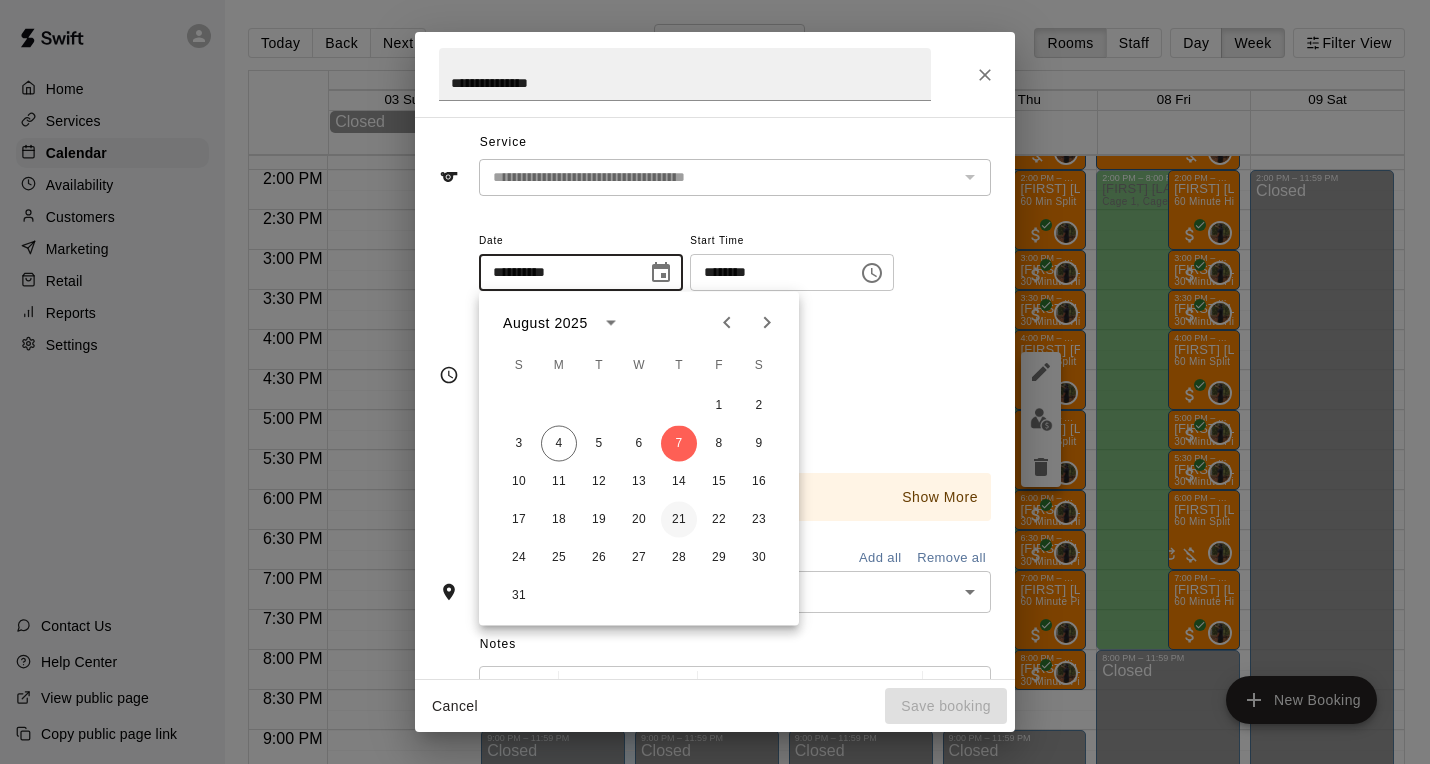 click on "21" at bounding box center [679, 520] 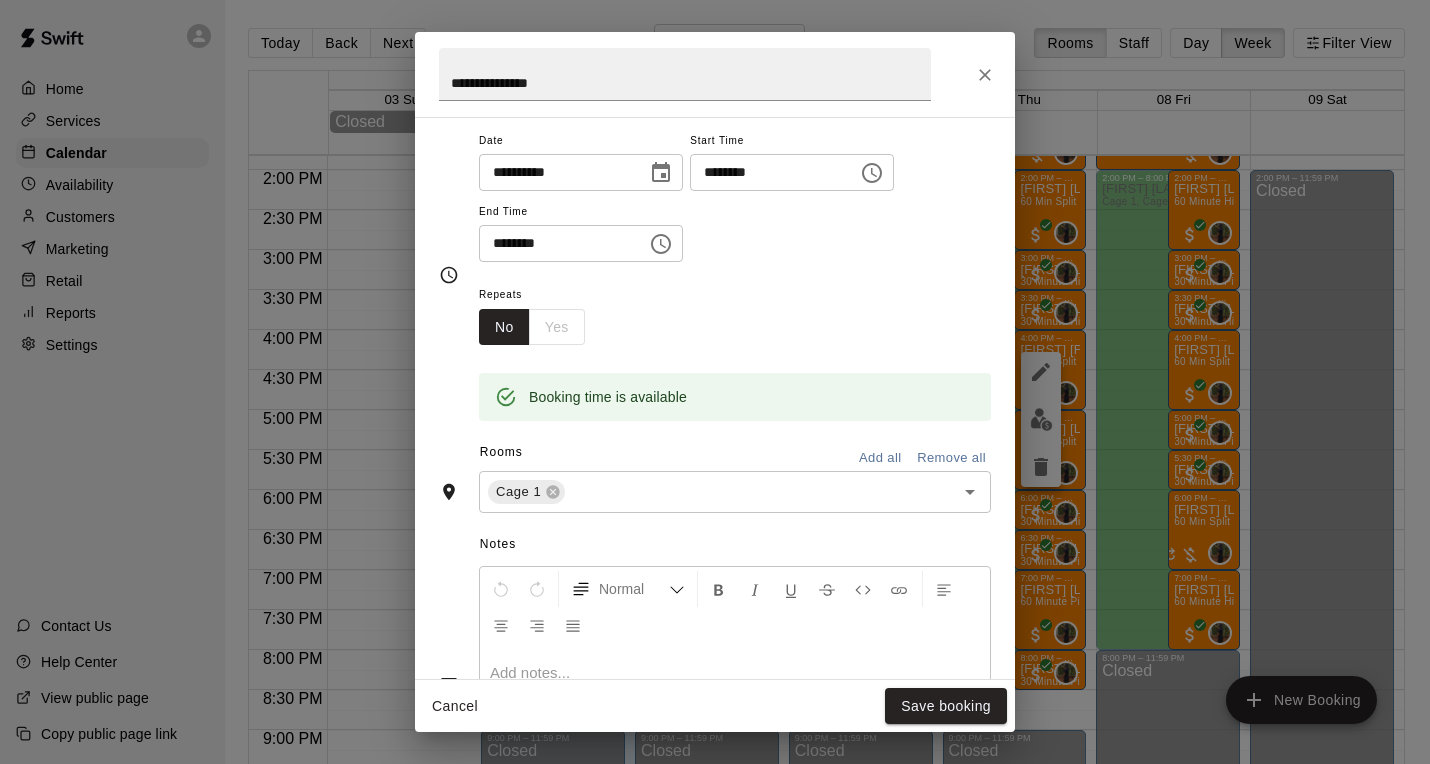 scroll, scrollTop: 177, scrollLeft: 0, axis: vertical 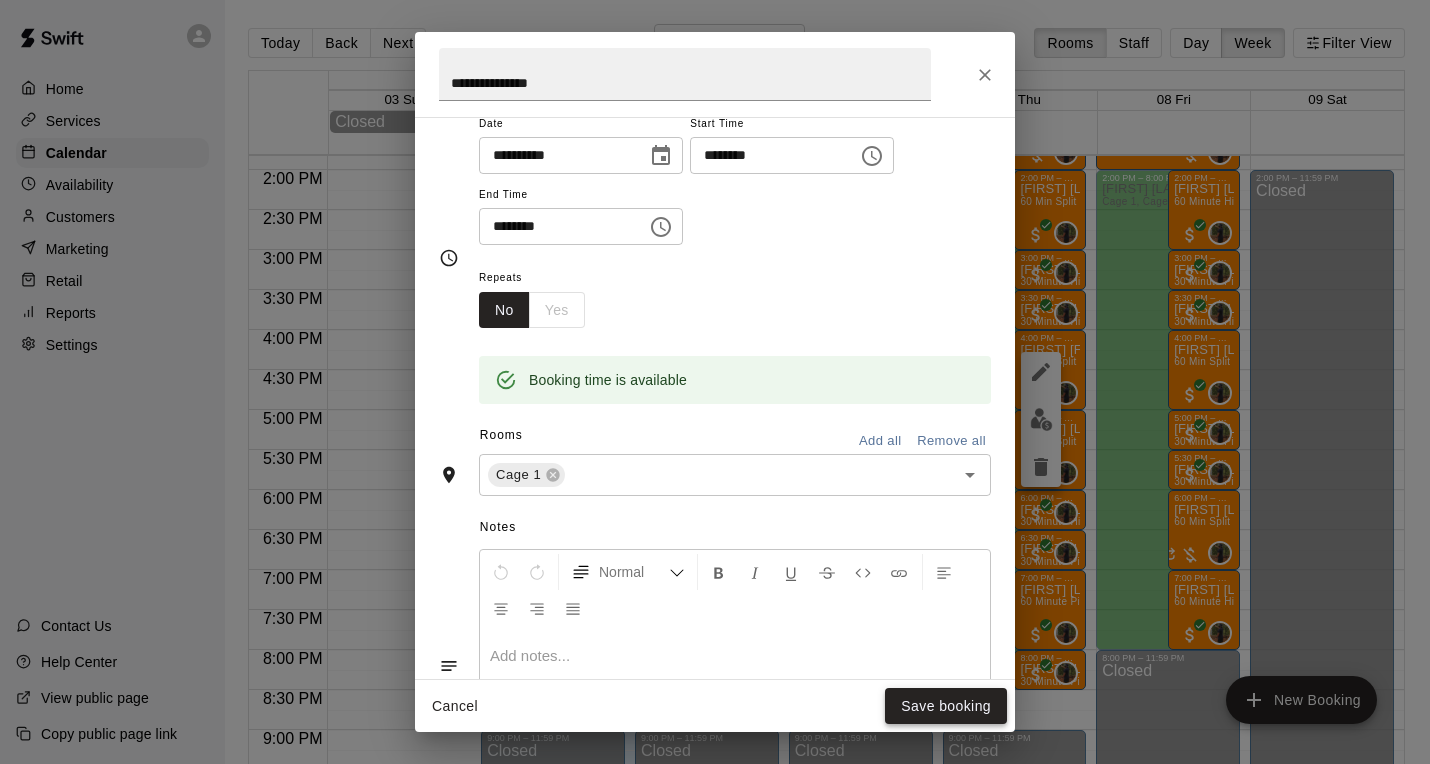 click on "Save booking" at bounding box center (946, 706) 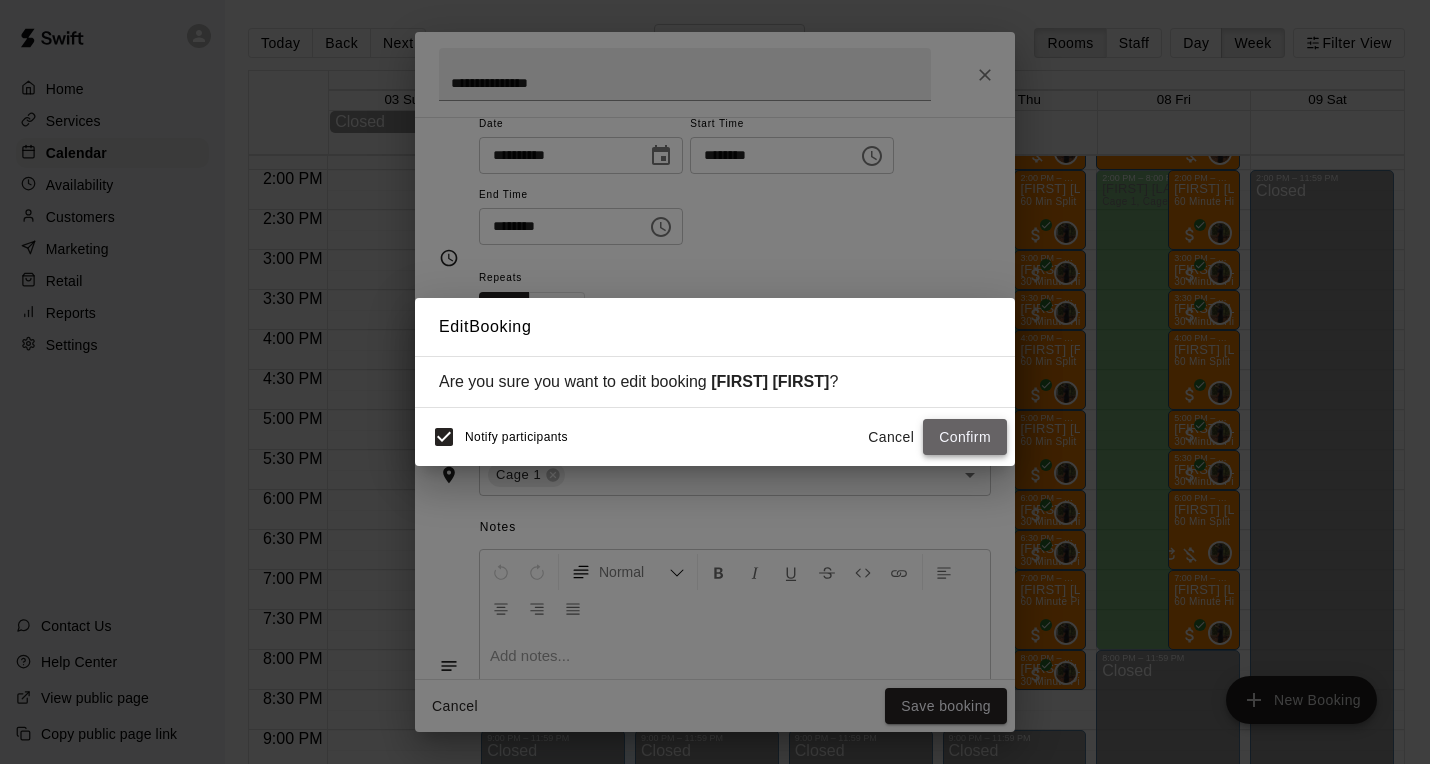 click on "Confirm" at bounding box center (965, 437) 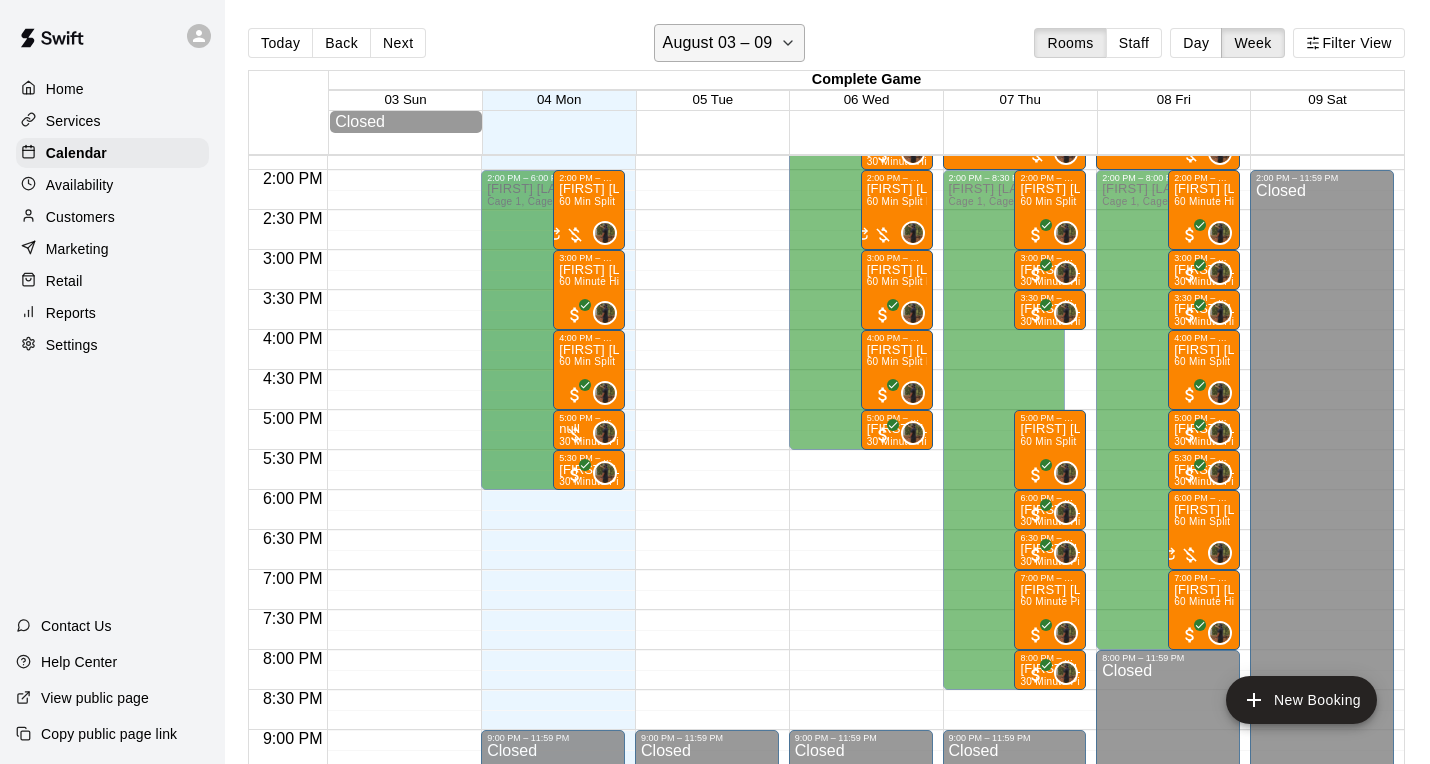 click on "August 03 – 09" at bounding box center (718, 43) 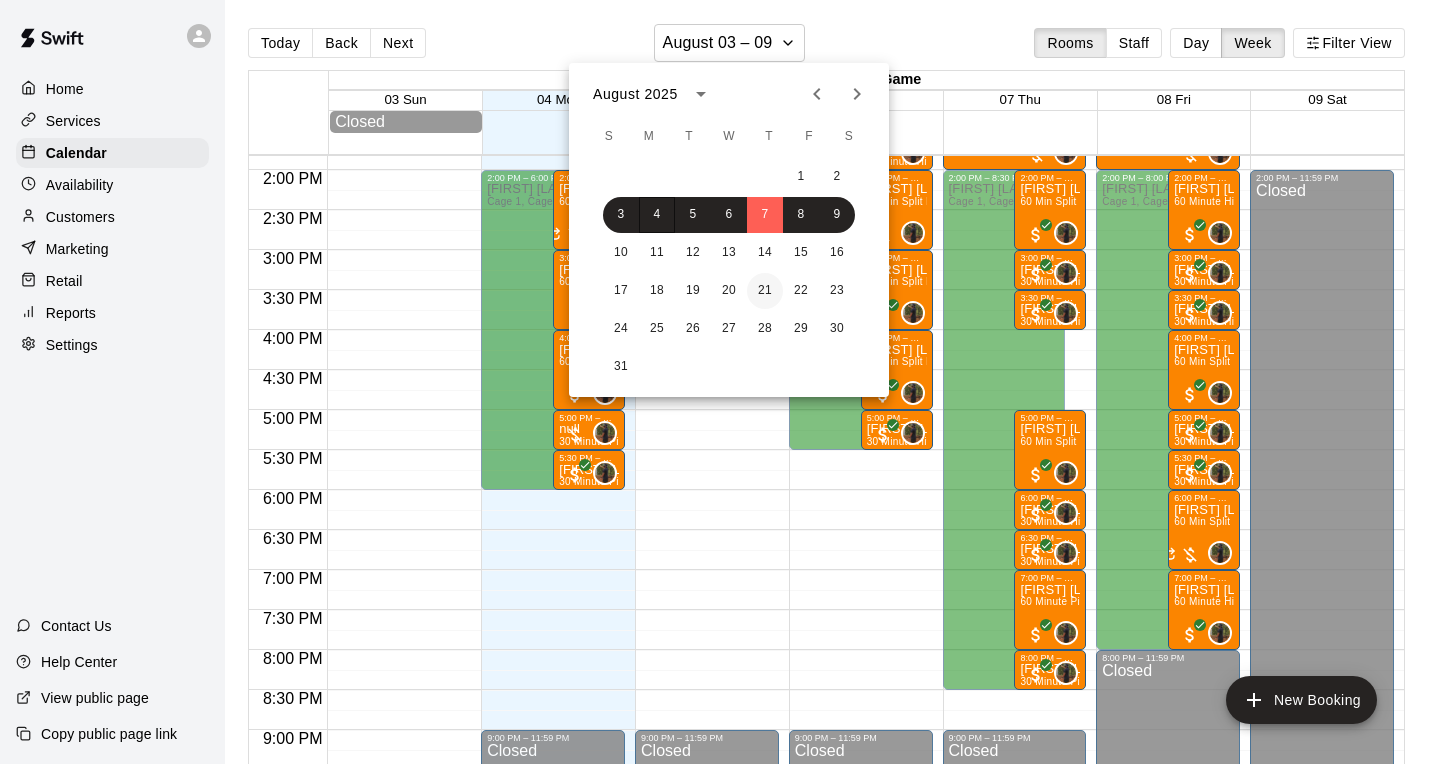click on "21" at bounding box center (765, 291) 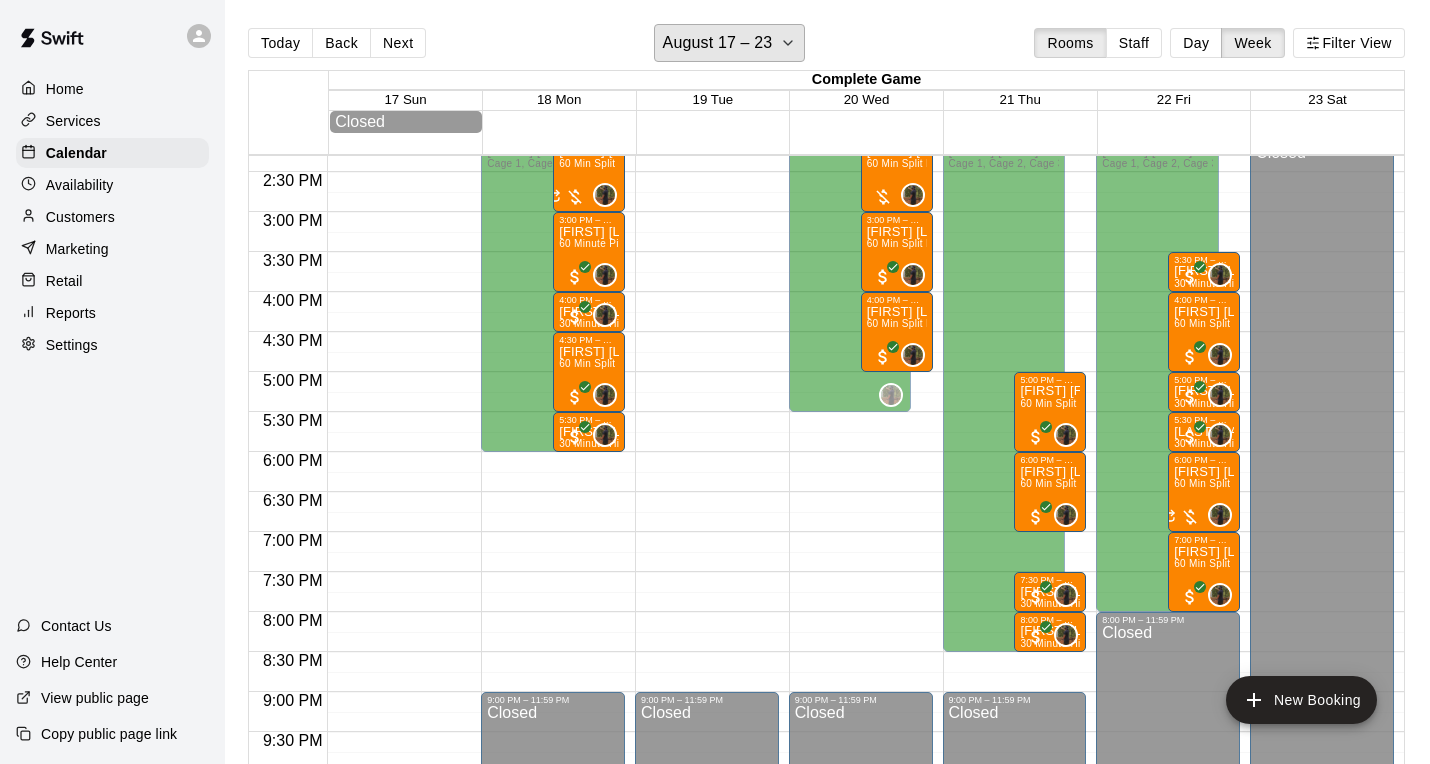 scroll, scrollTop: 1147, scrollLeft: 0, axis: vertical 